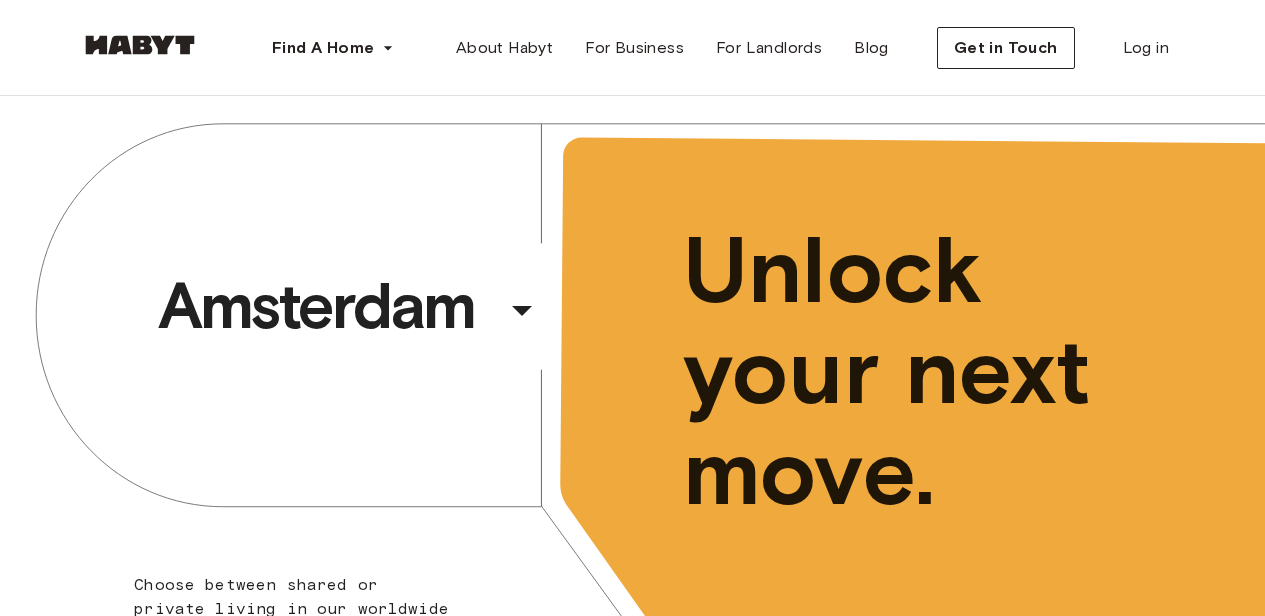 scroll, scrollTop: 0, scrollLeft: 0, axis: both 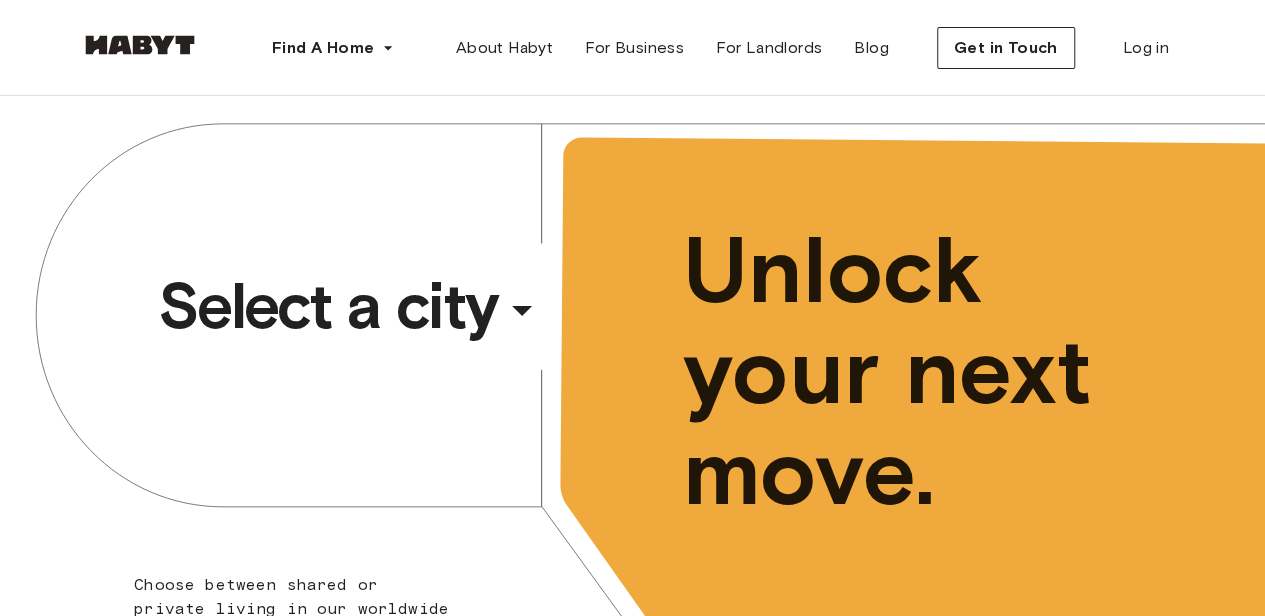 click on "Select a city" at bounding box center [328, 306] 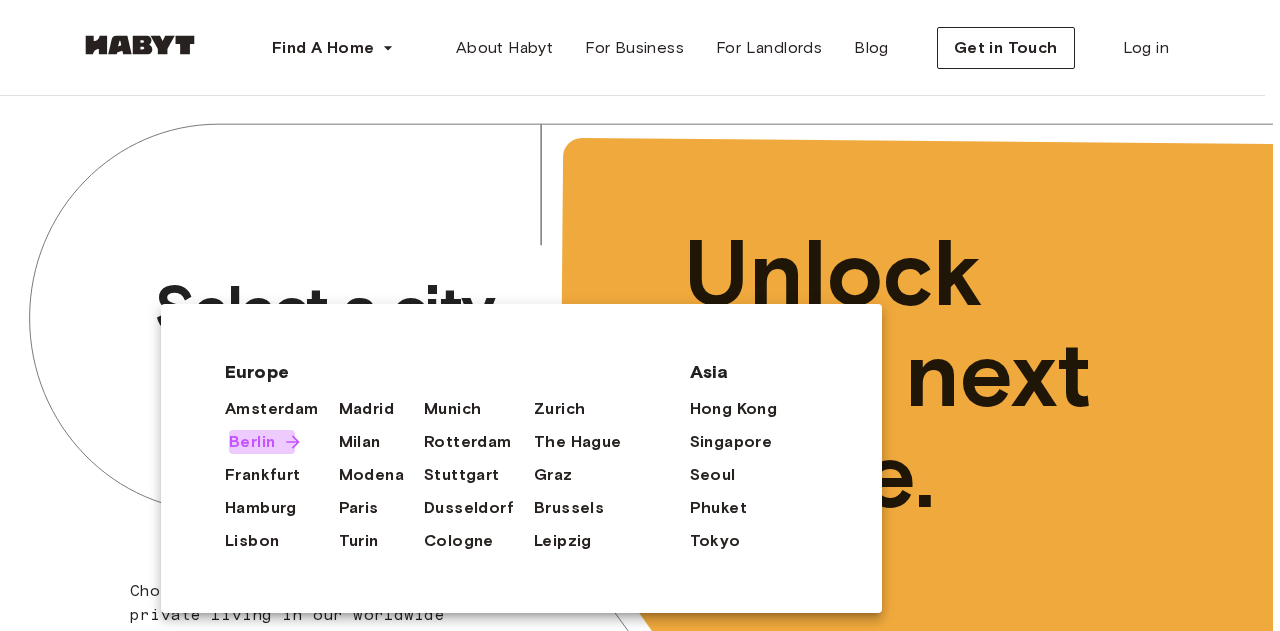 click on "Berlin" at bounding box center (252, 442) 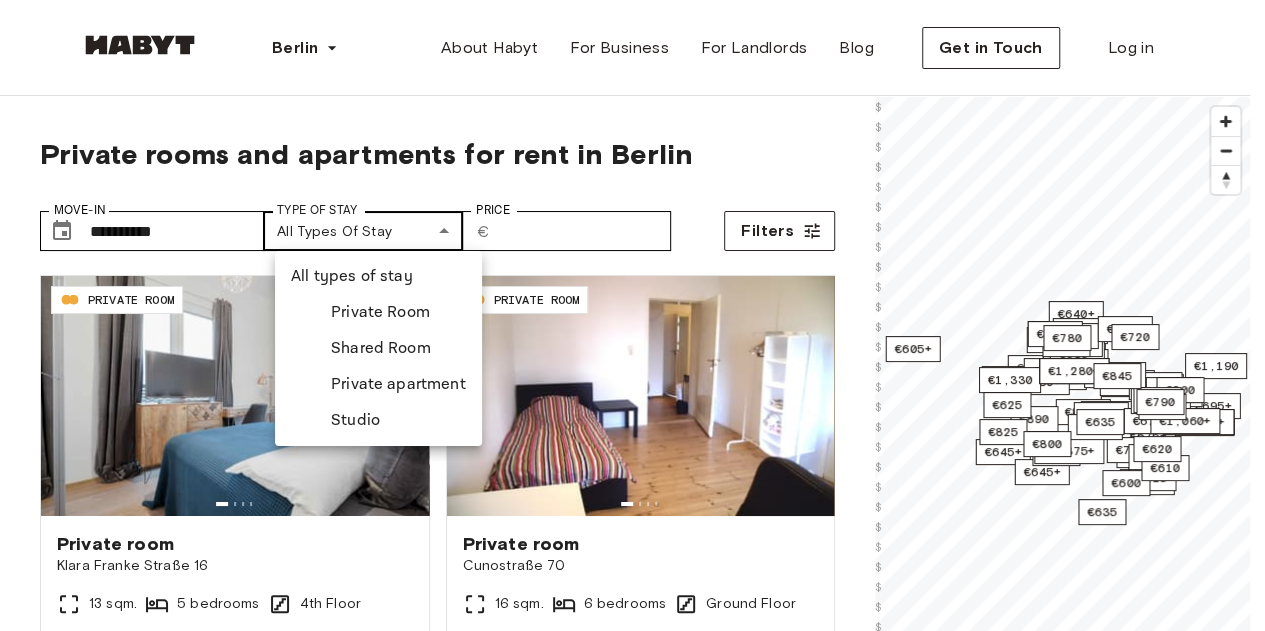 click on "**********" at bounding box center [632, 2430] 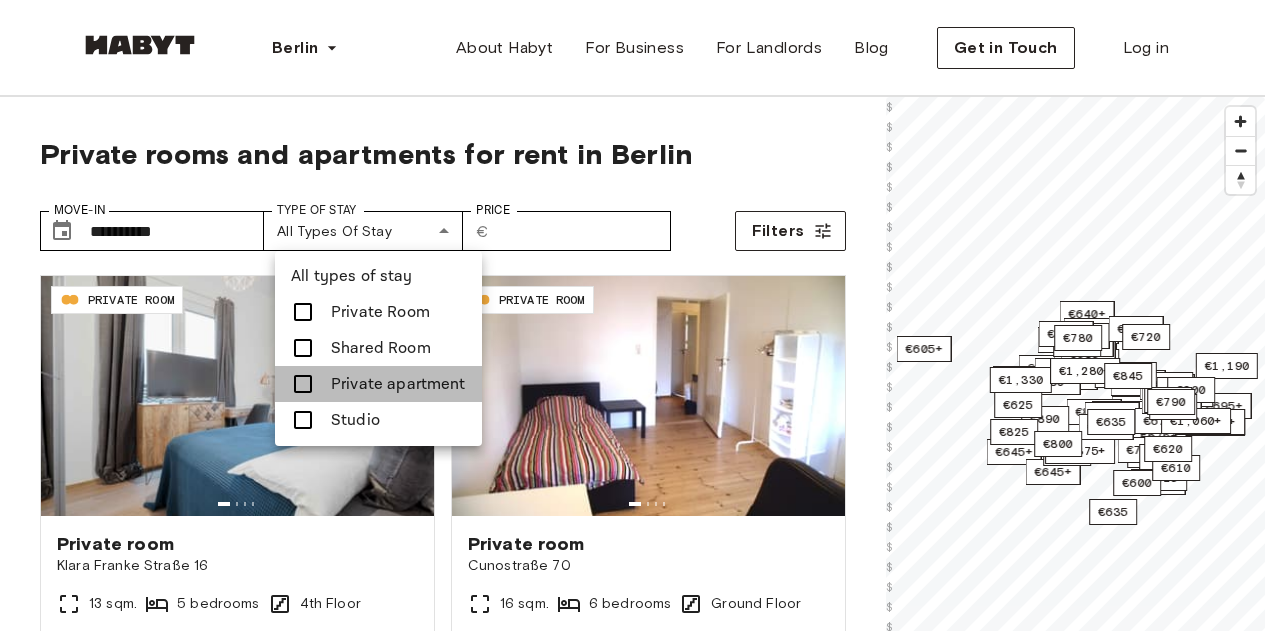 click on "Private apartment" at bounding box center [398, 384] 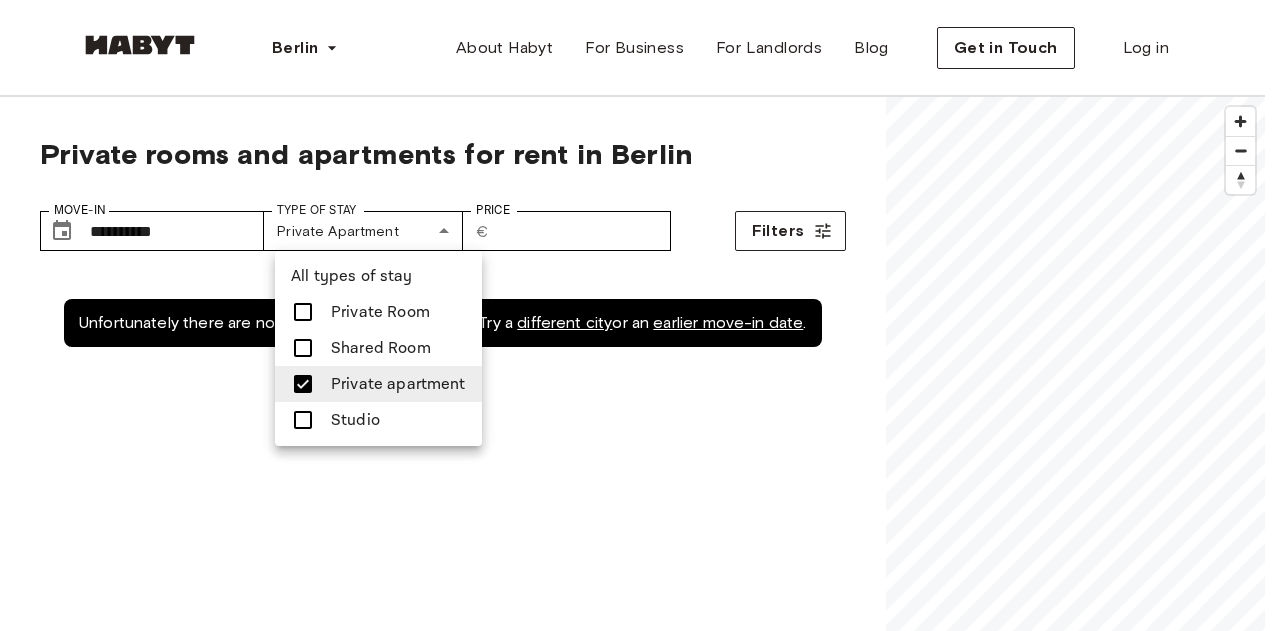 click at bounding box center [640, 315] 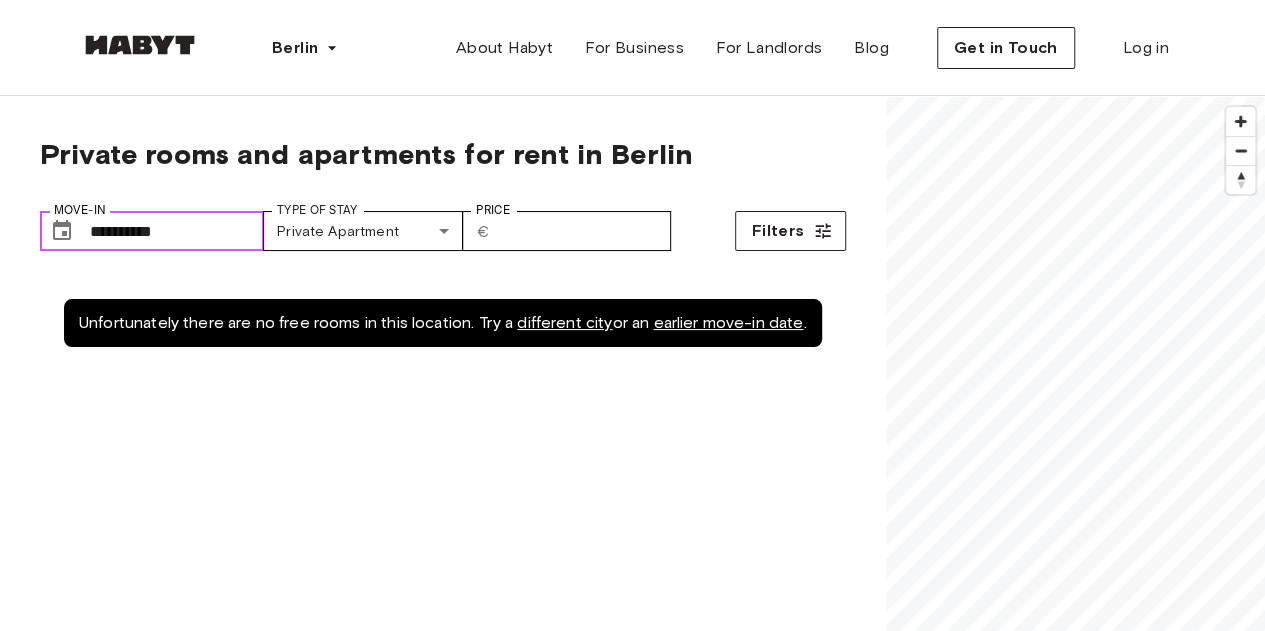click on "**********" at bounding box center [177, 231] 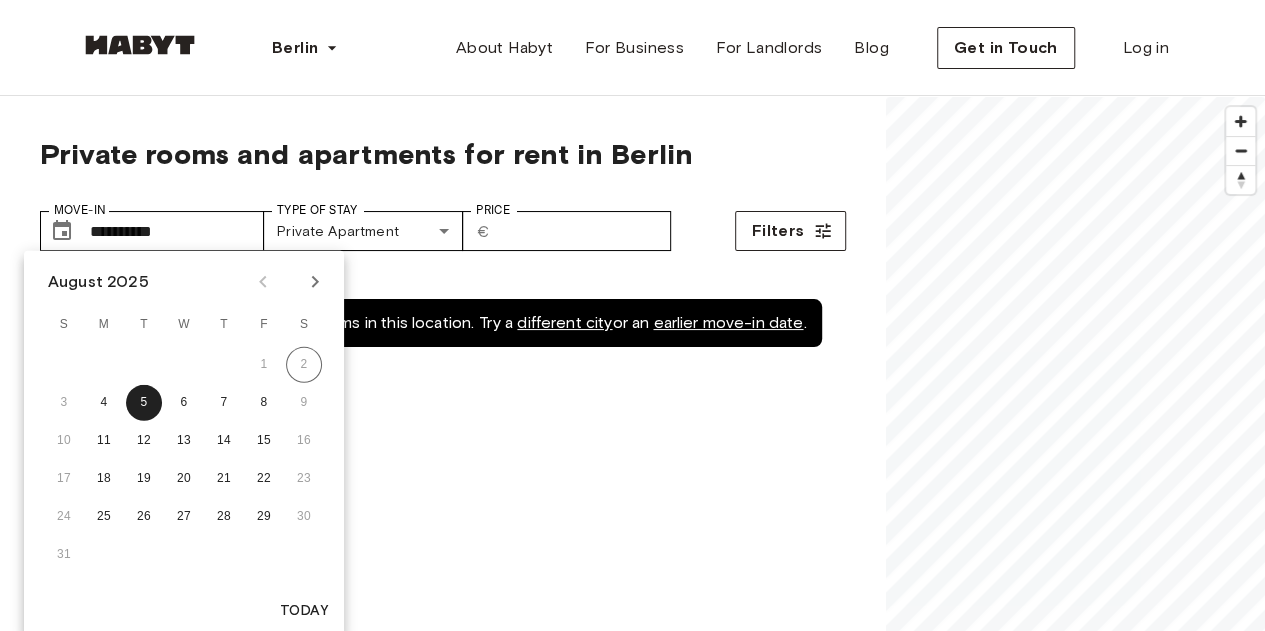 click 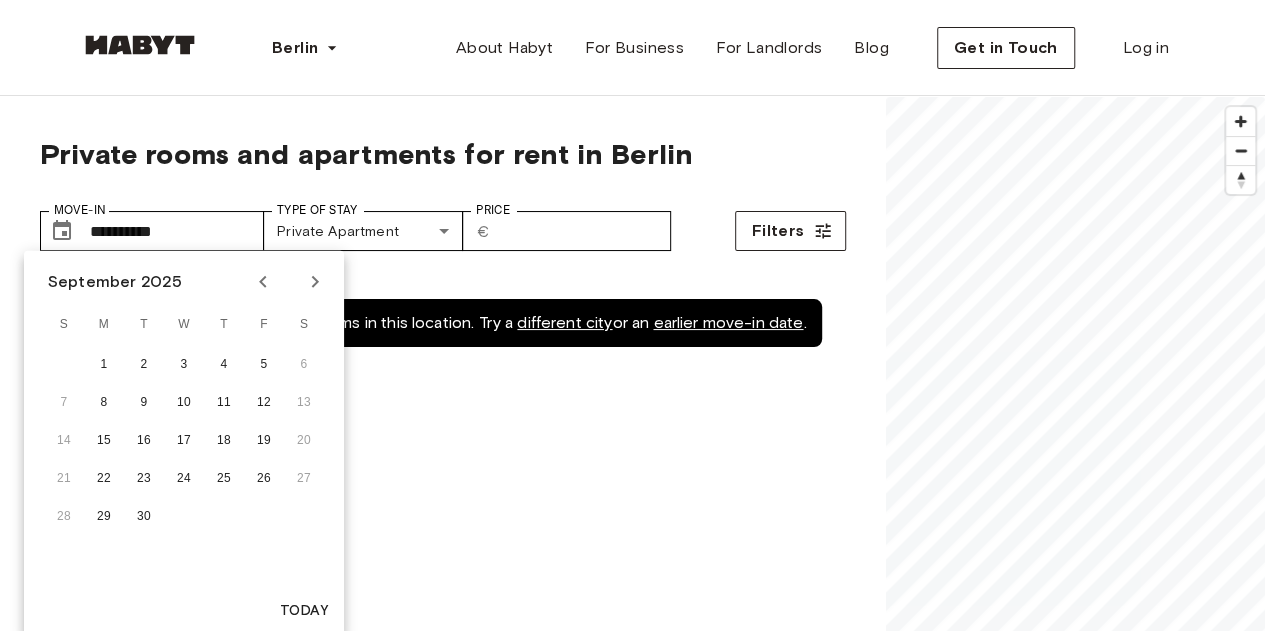 click 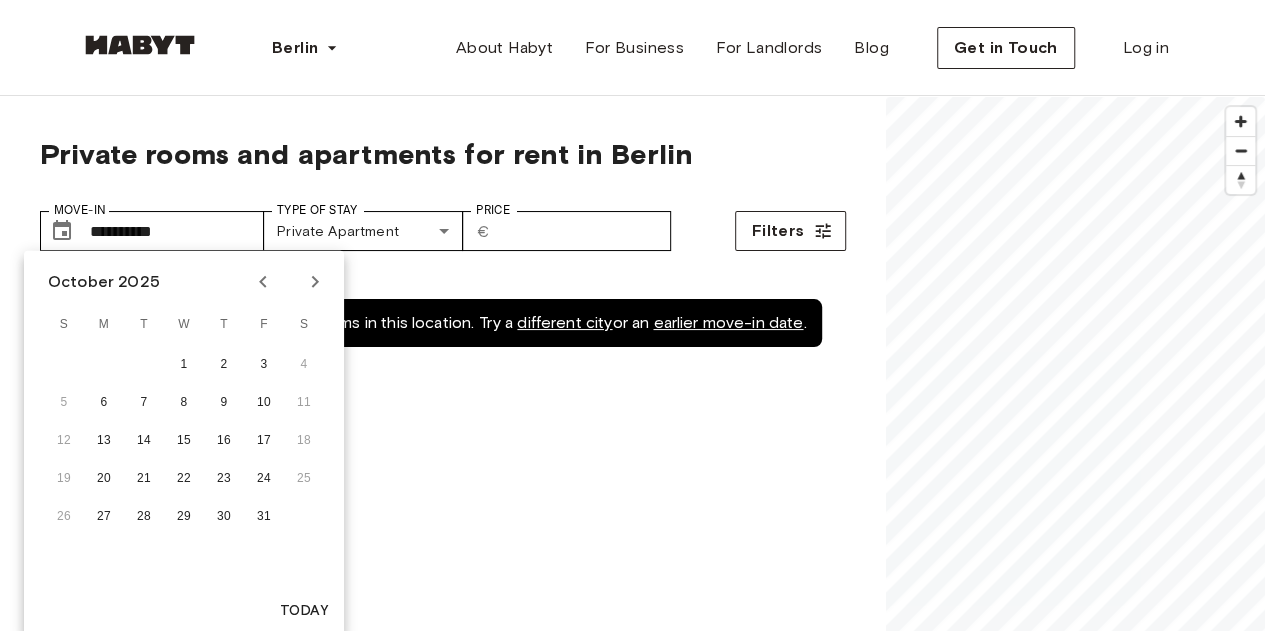 click 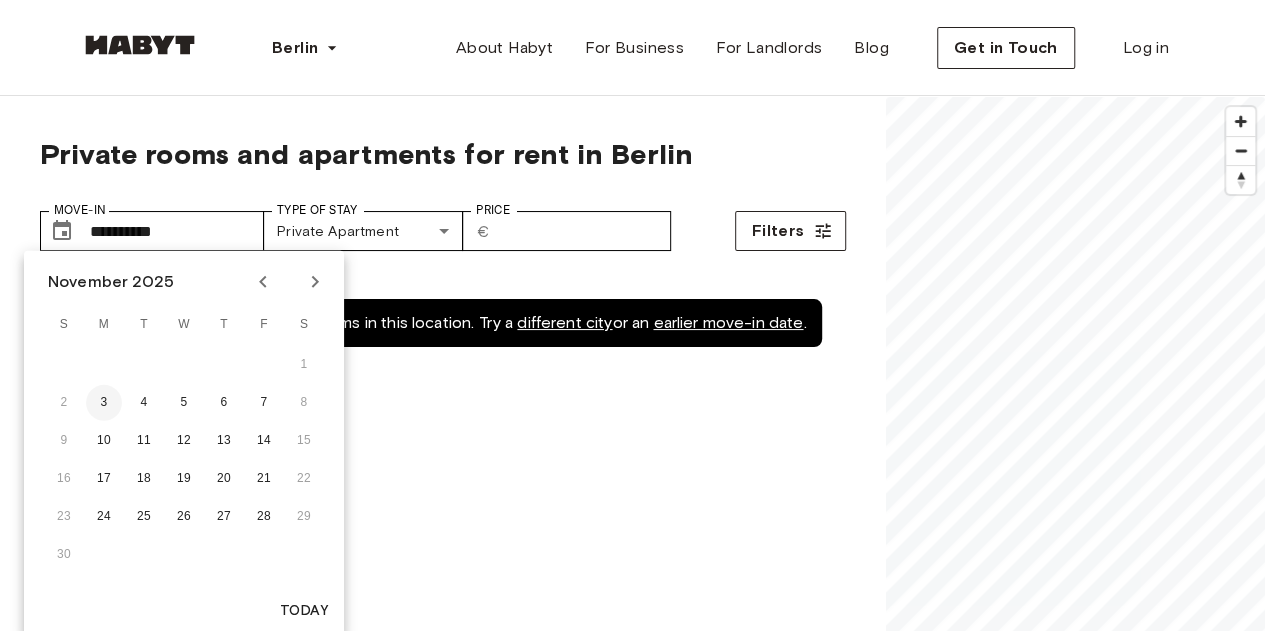 click on "3" at bounding box center (104, 403) 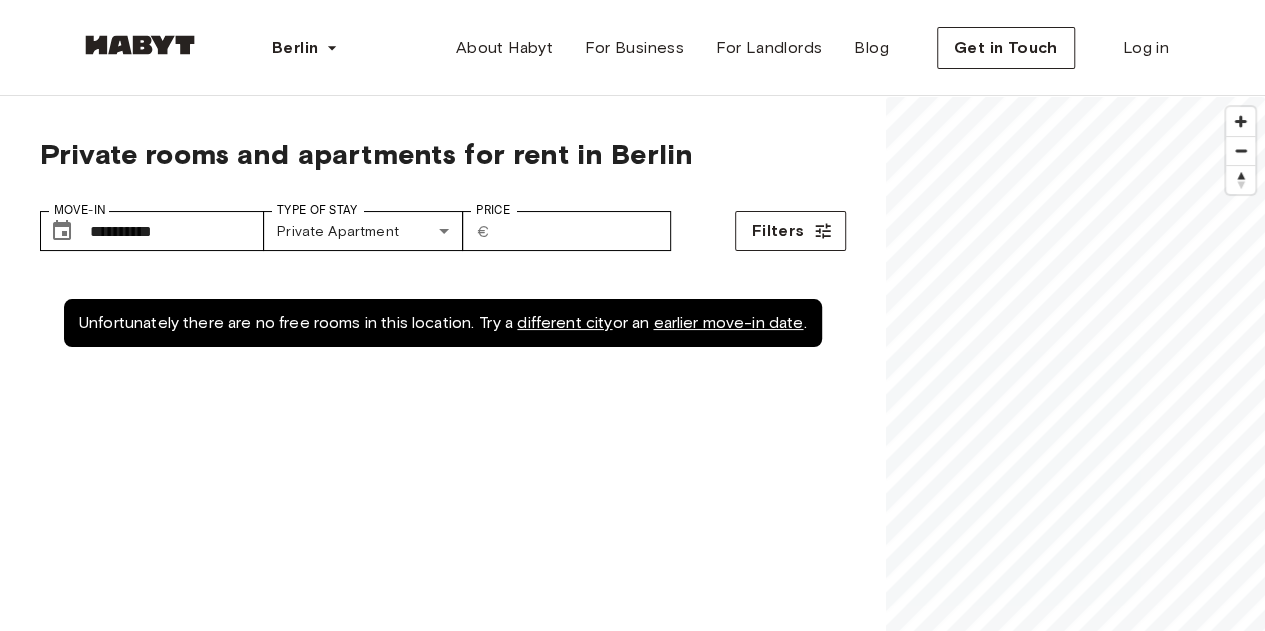 click on "Unfortunately there are no free rooms in this location. Try a   different city  or an   earlier move-in date ." at bounding box center (443, 590) 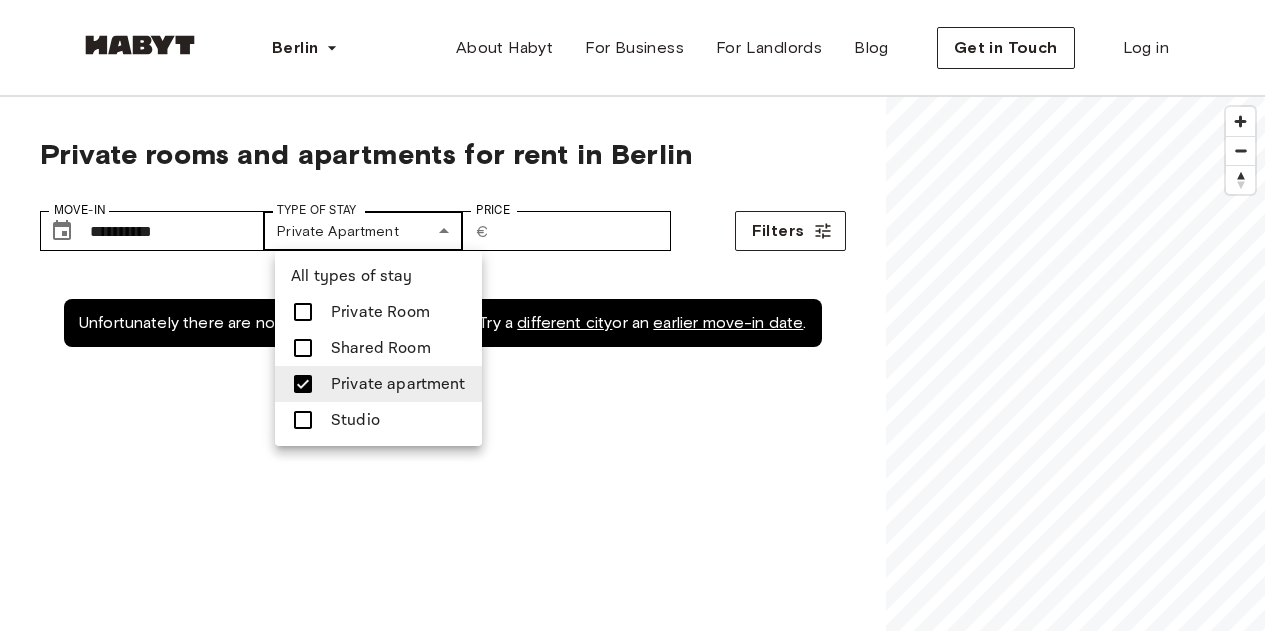 click on "**********" at bounding box center (640, 2430) 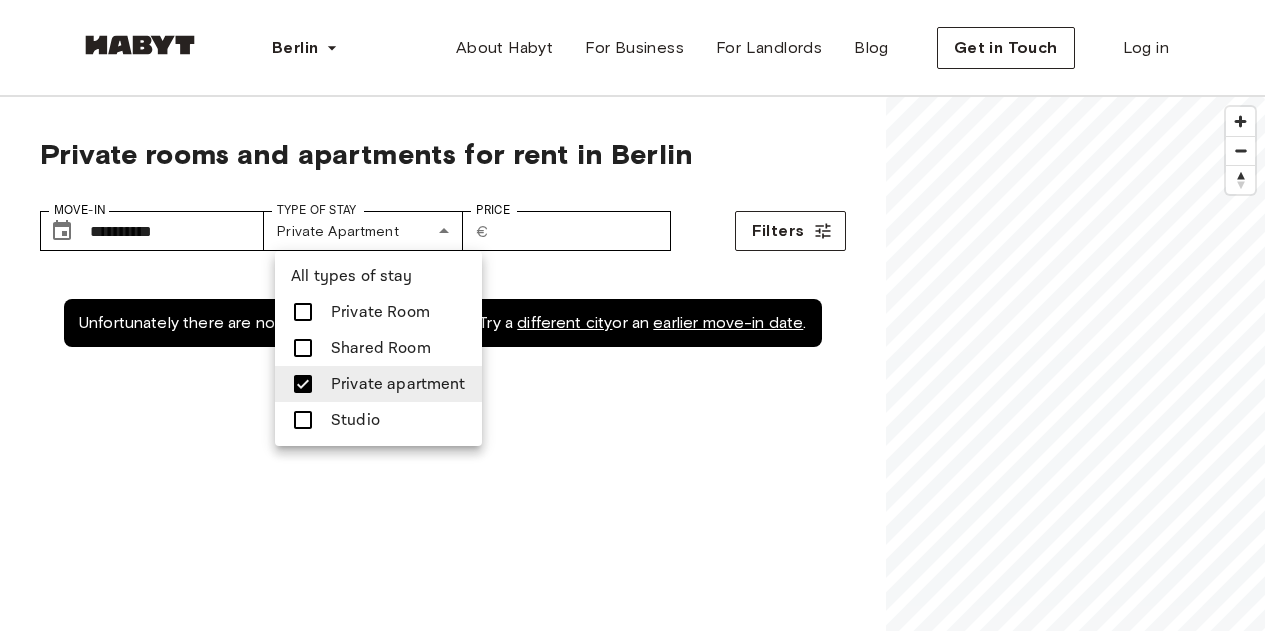click on "Private apartment" at bounding box center [398, 384] 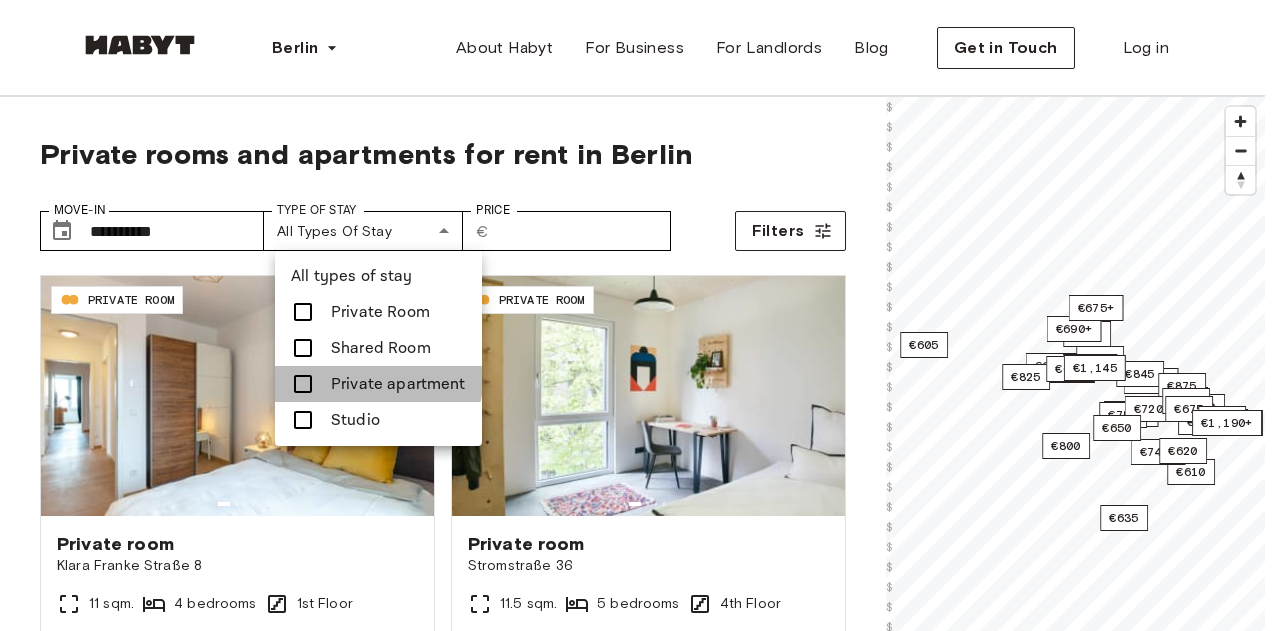 click on "Private apartment" at bounding box center (398, 384) 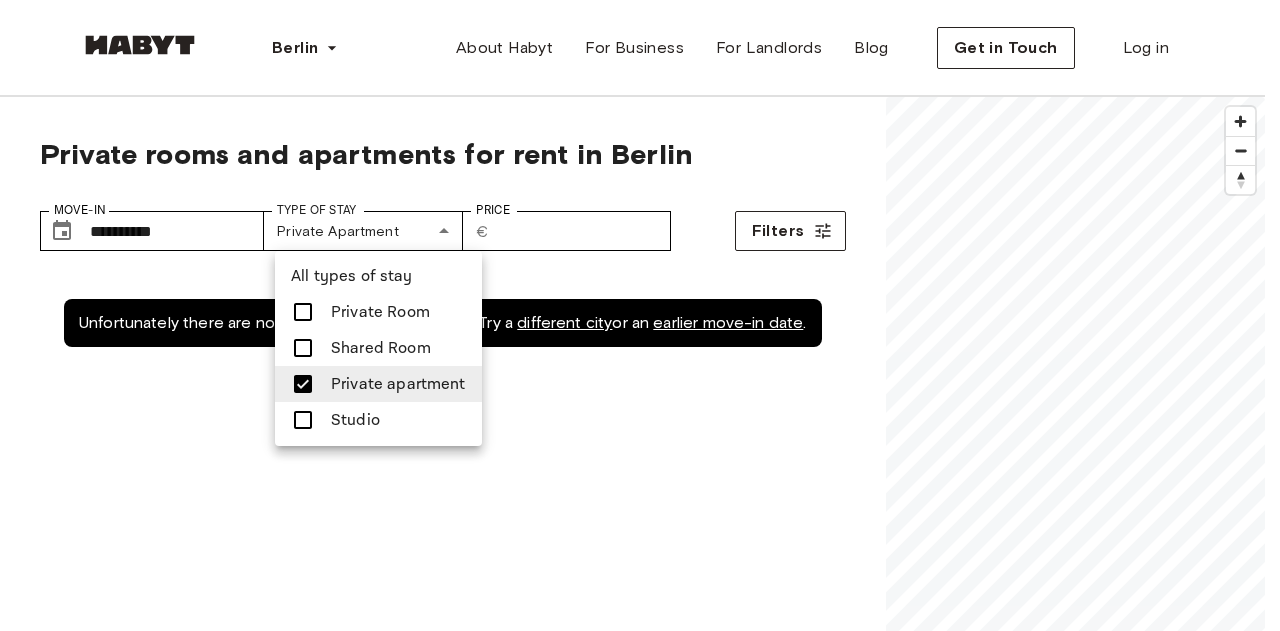 click at bounding box center [640, 315] 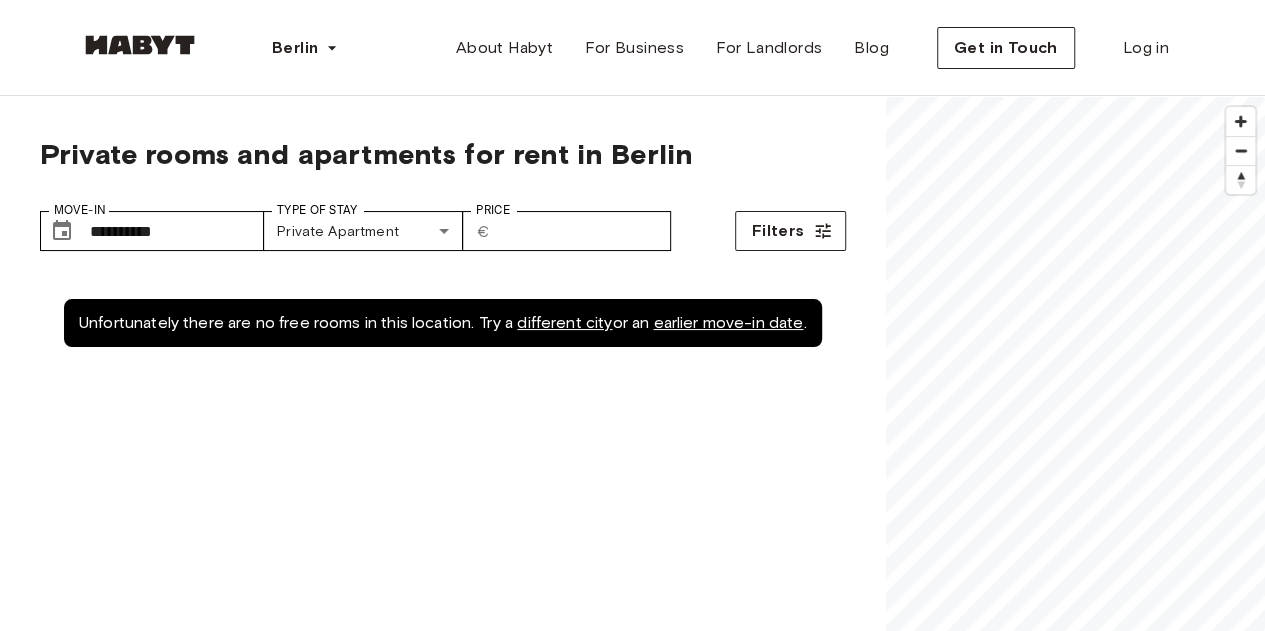 click on "earlier move-in date" at bounding box center [728, 322] 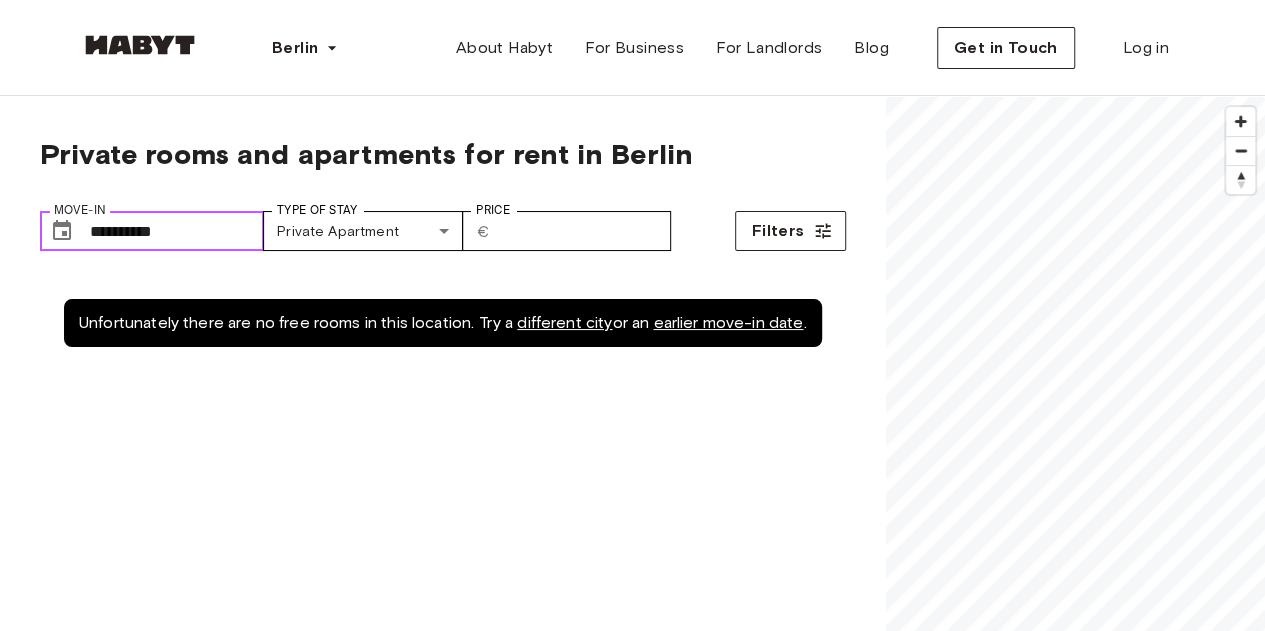 click on "**********" at bounding box center (177, 231) 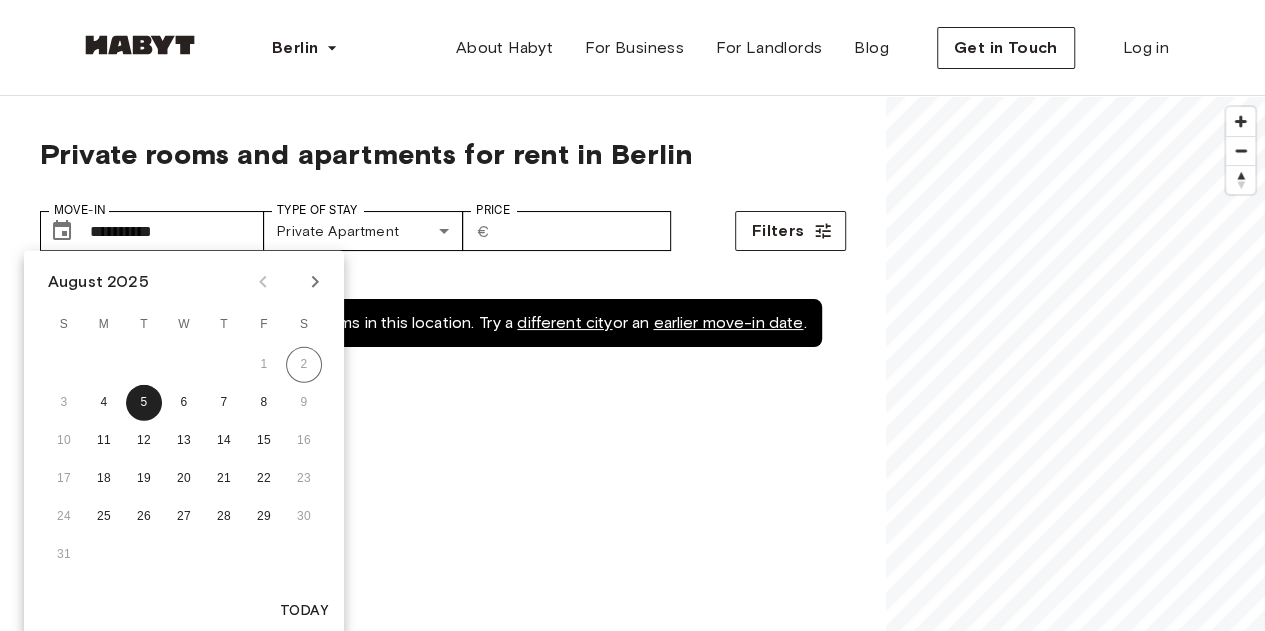 click 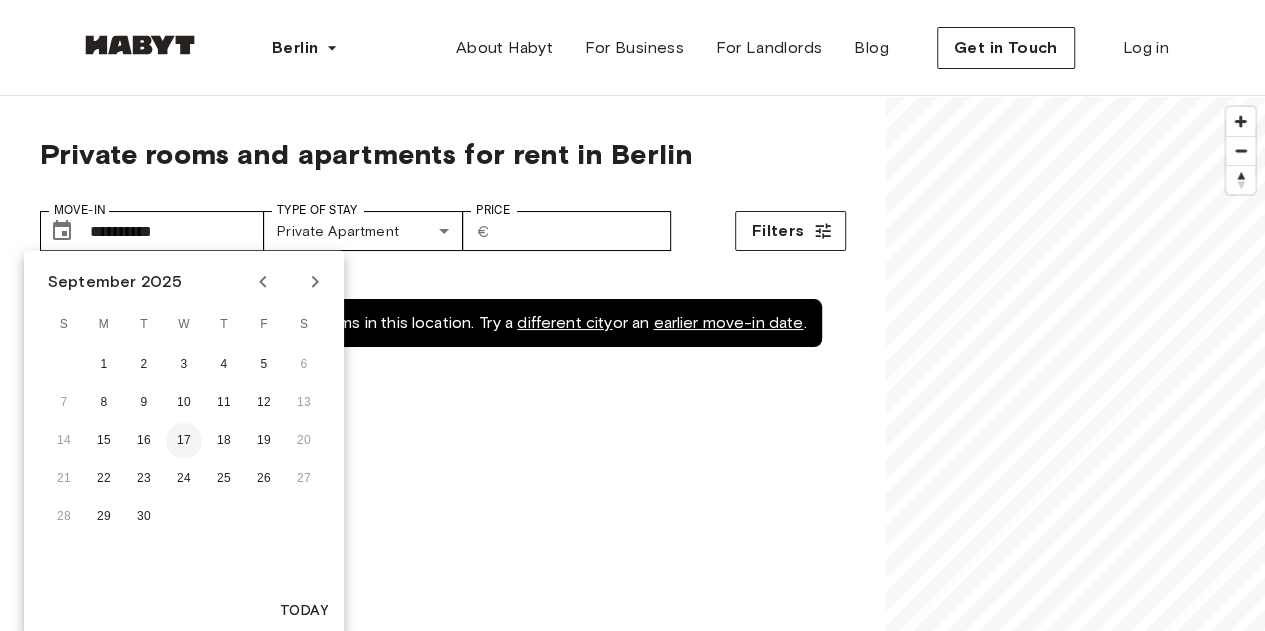click on "17" at bounding box center [184, 441] 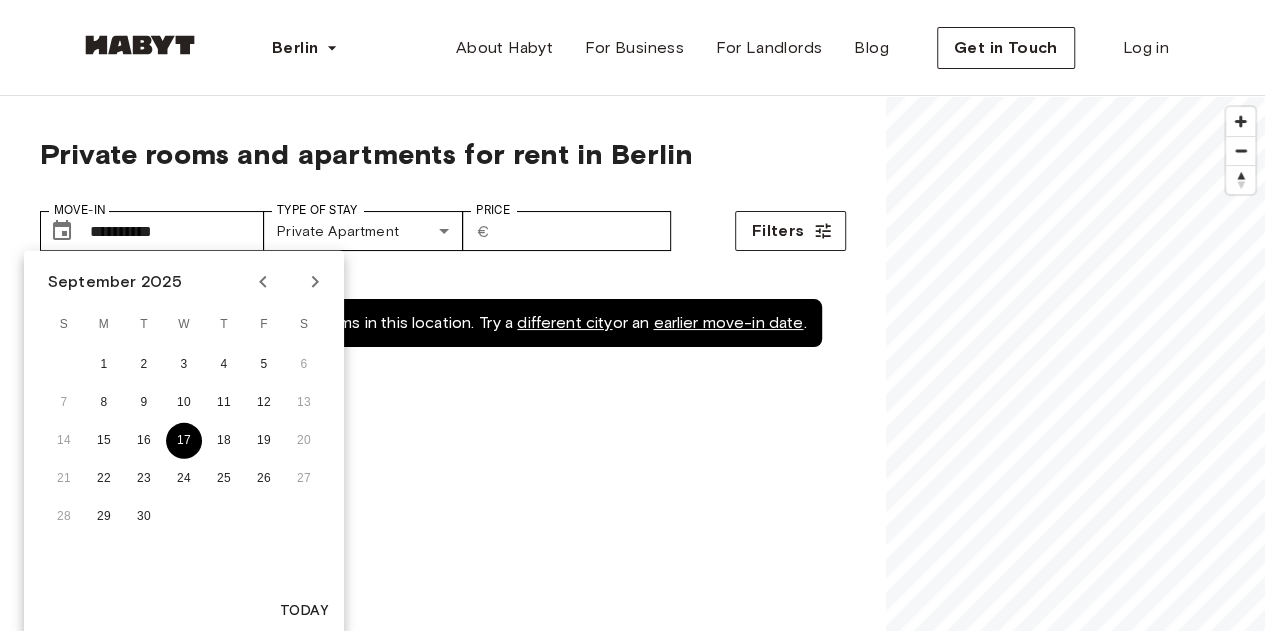 type on "**********" 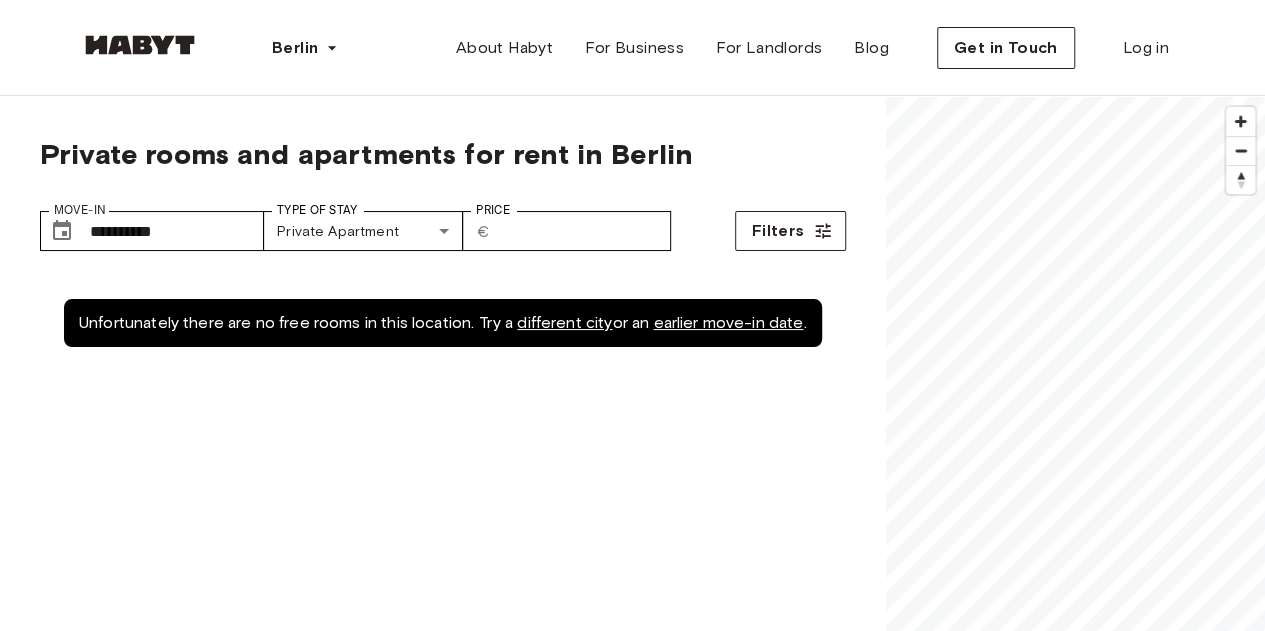 click on "Unfortunately there are no free rooms in this location. Try a   different city  or an   earlier move-in date ." at bounding box center (443, 590) 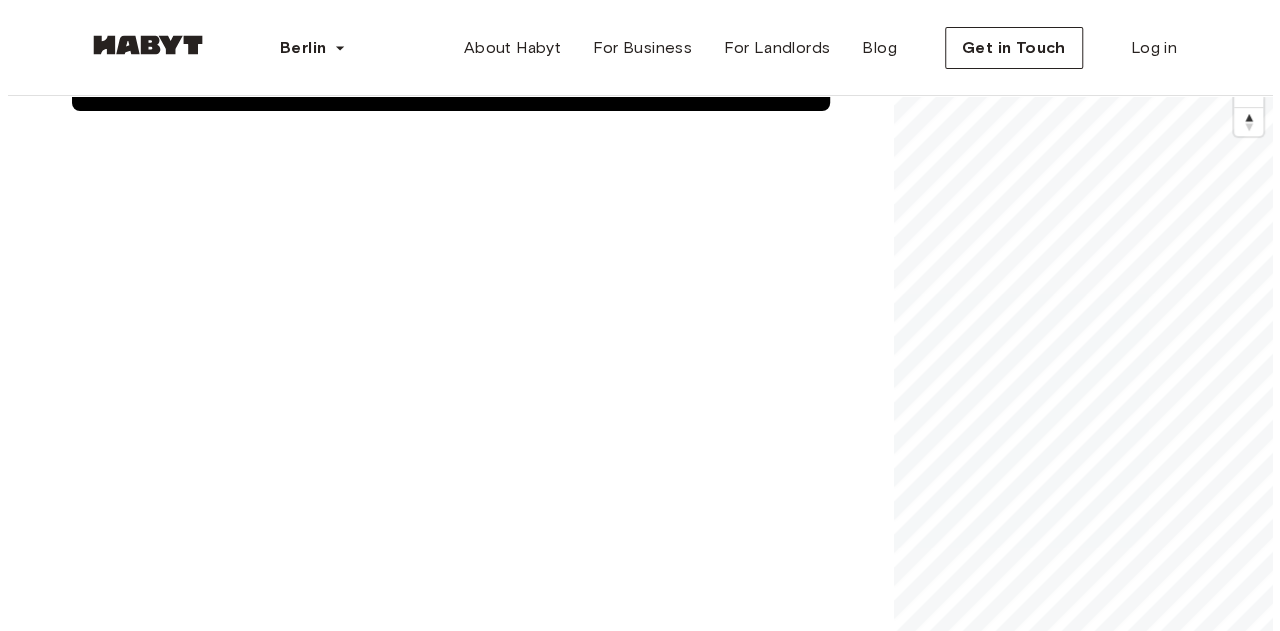 scroll, scrollTop: 0, scrollLeft: 0, axis: both 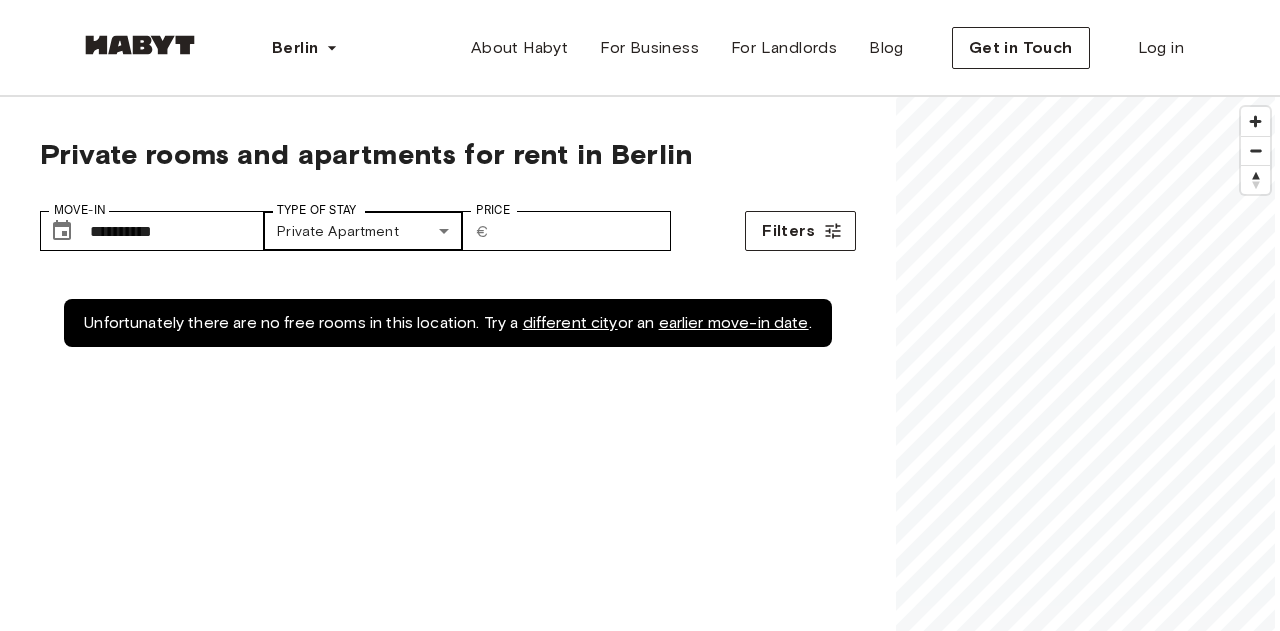 click on "**********" at bounding box center (640, 2431) 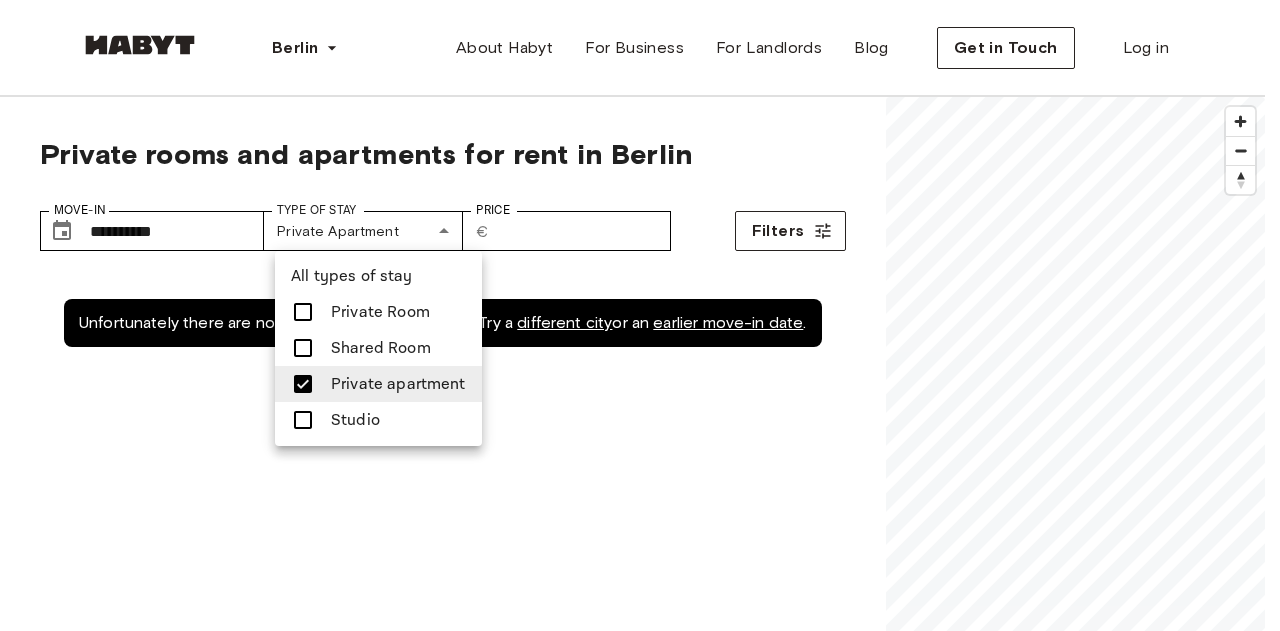 click on "Private apartment" at bounding box center [398, 384] 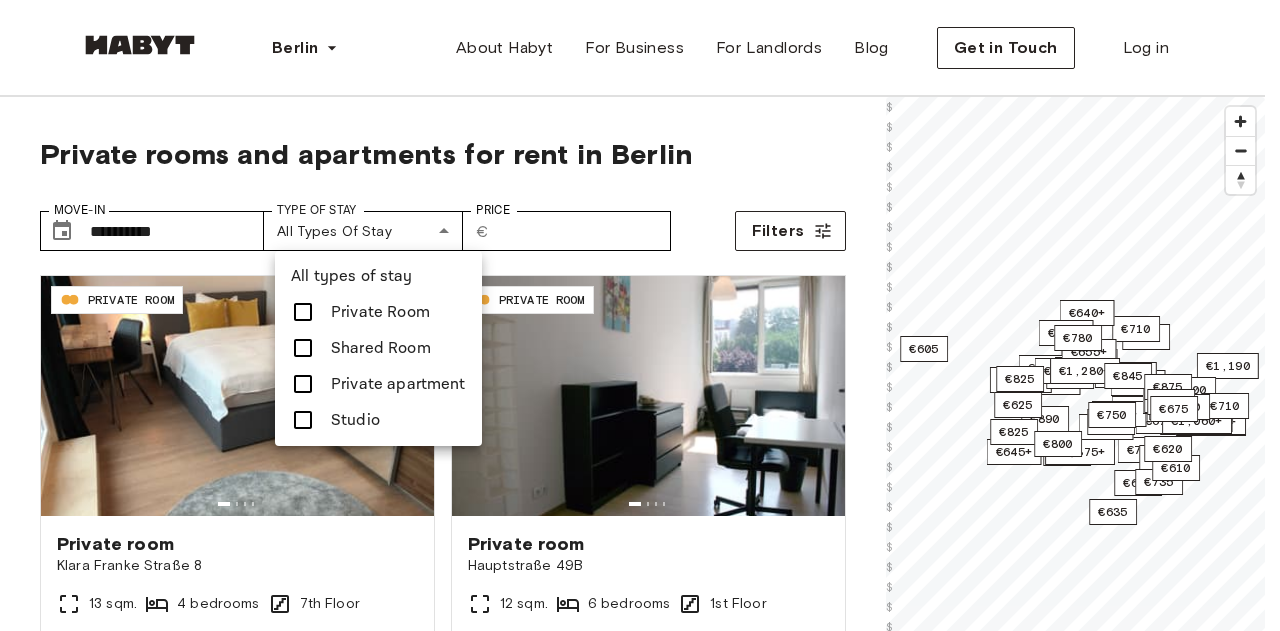 click on "Studio" at bounding box center (355, 420) 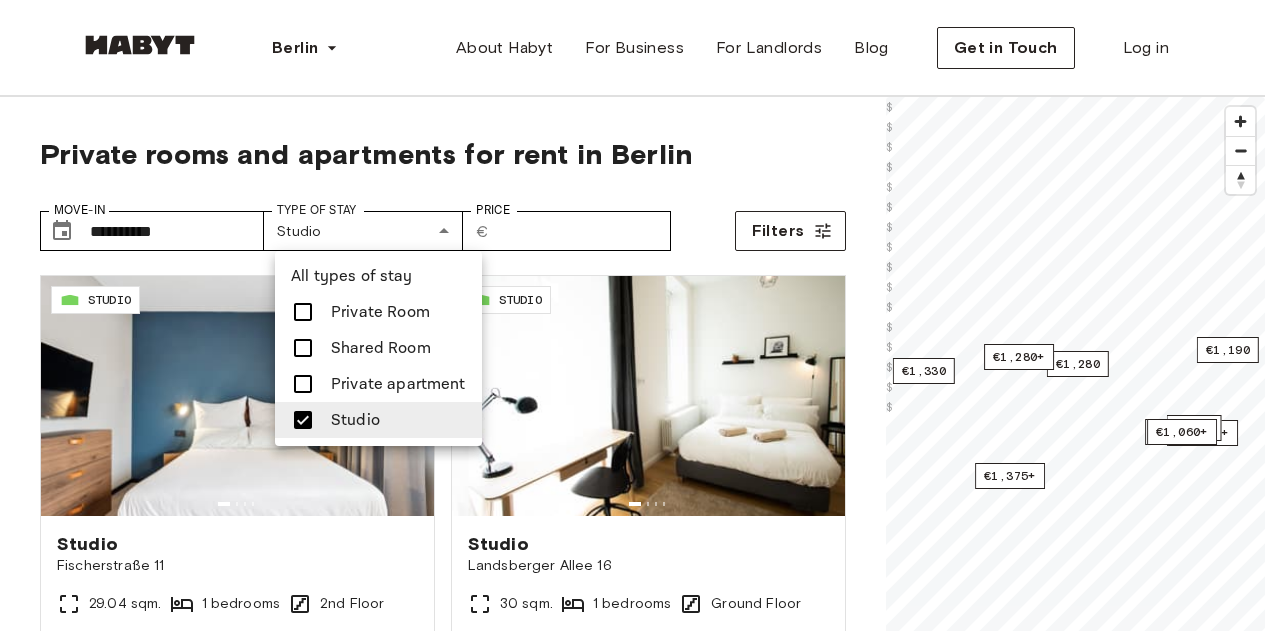 drag, startPoint x: 361, startPoint y: 417, endPoint x: 542, endPoint y: 345, distance: 194.79477 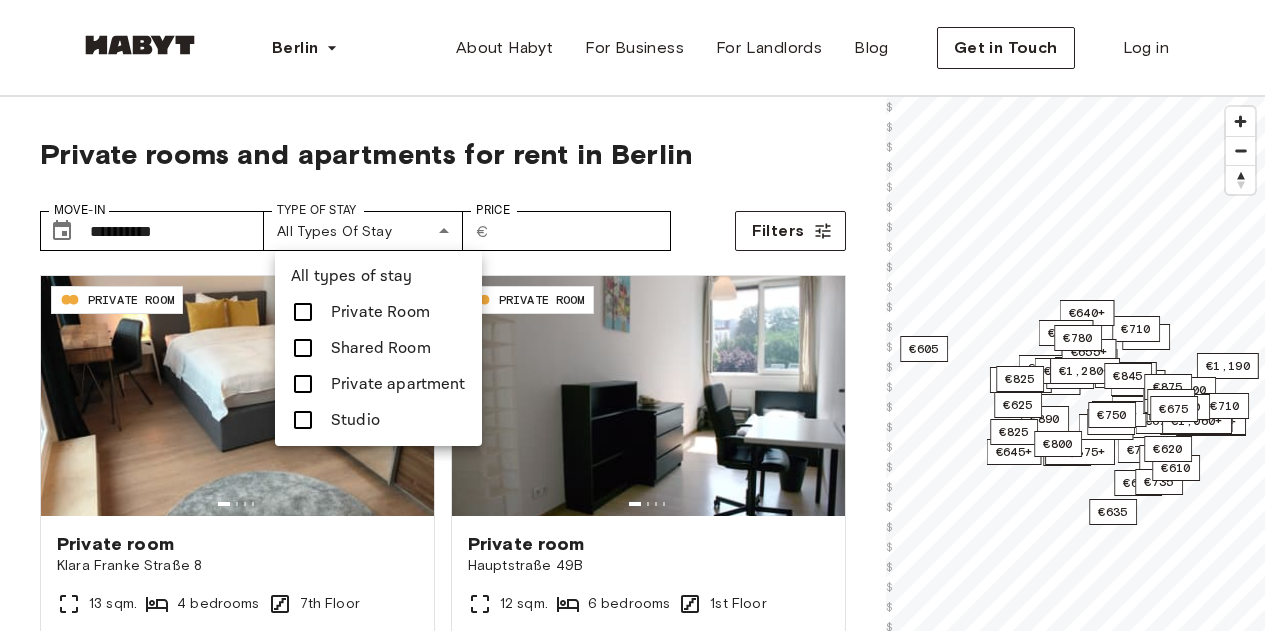 click at bounding box center [640, 315] 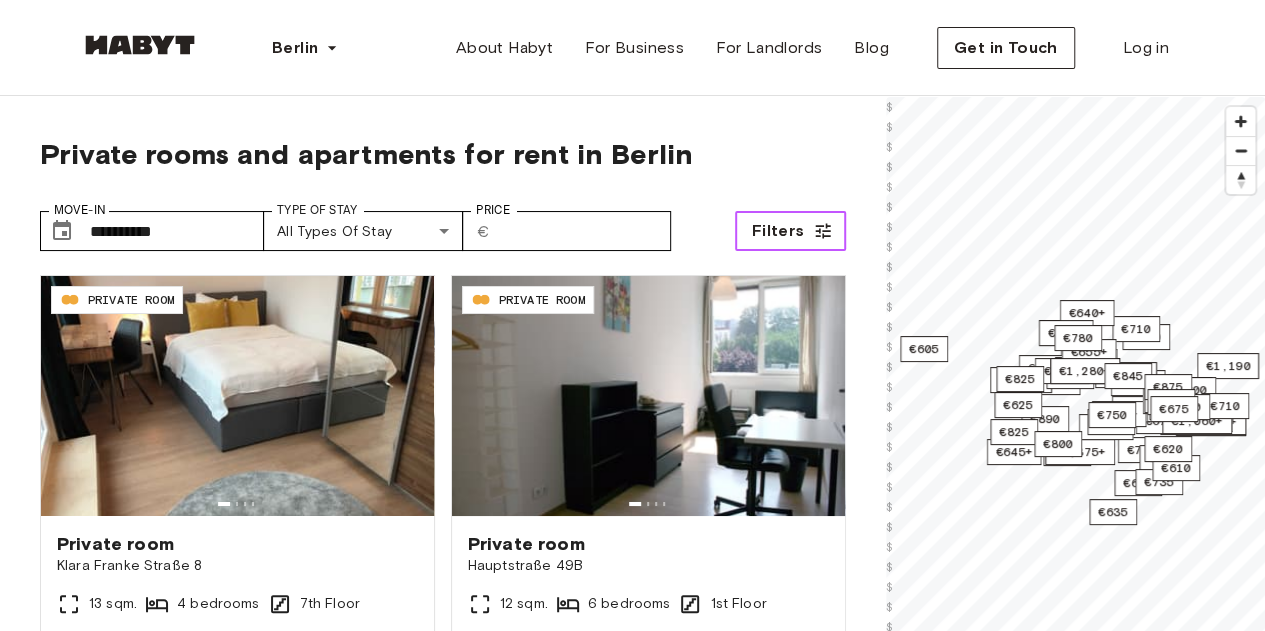 click 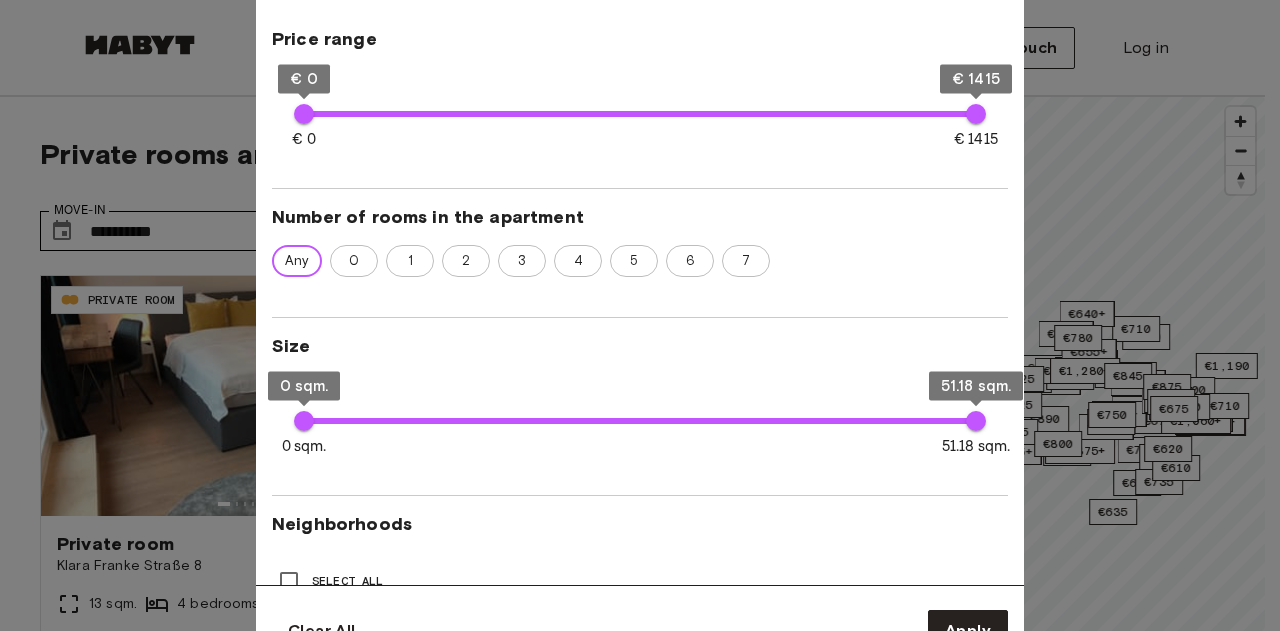 scroll, scrollTop: 500, scrollLeft: 0, axis: vertical 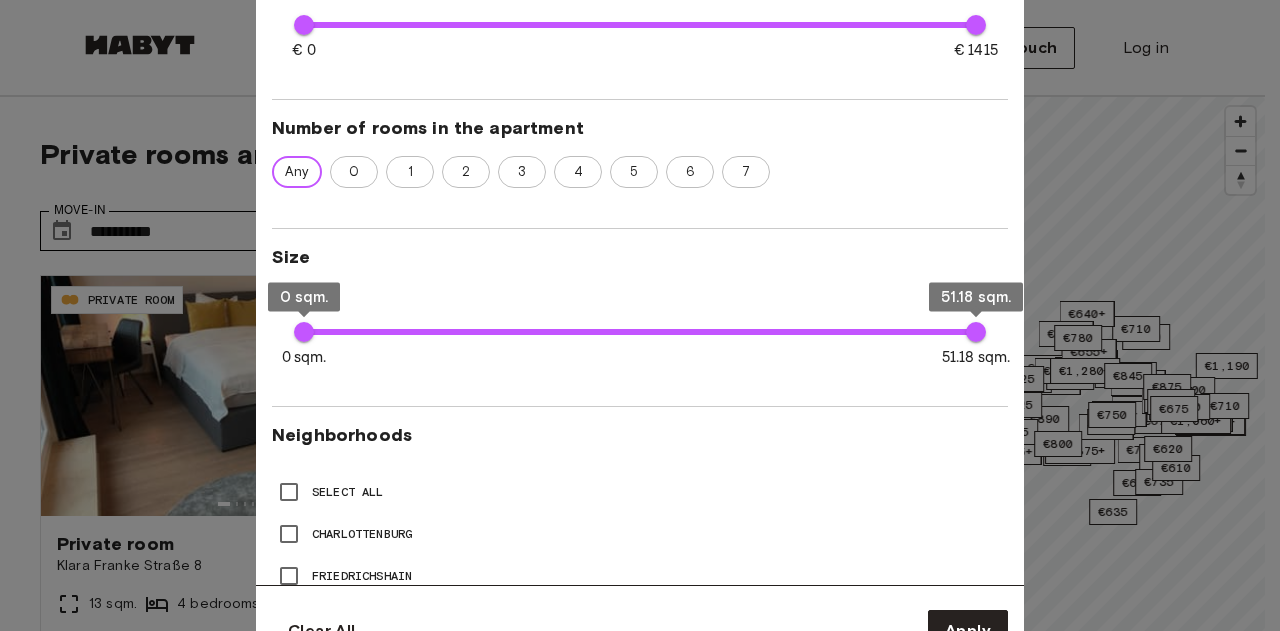 type on "****" 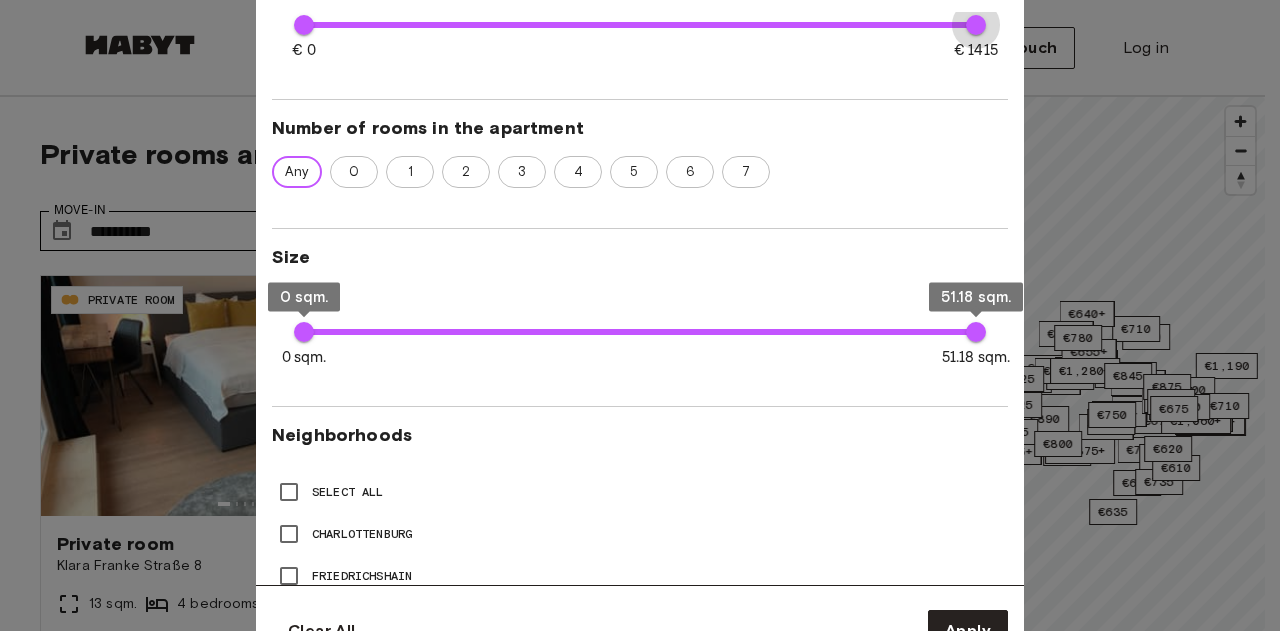drag, startPoint x: 975, startPoint y: 23, endPoint x: 1001, endPoint y: 19, distance: 26.305893 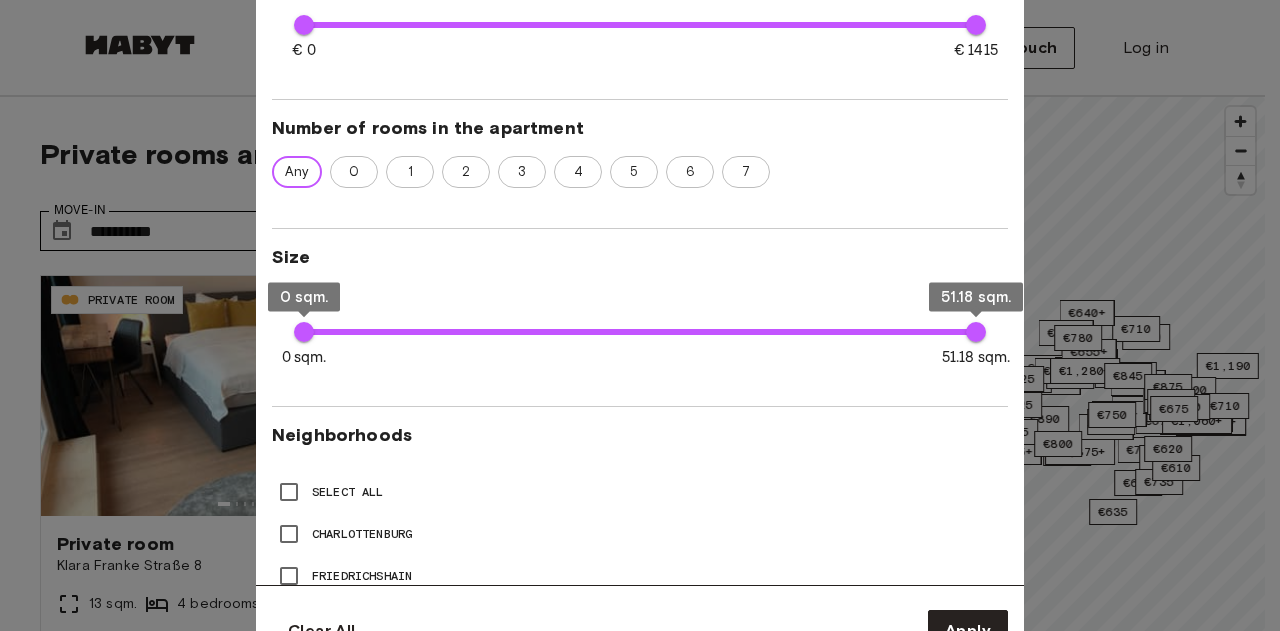 type on "**" 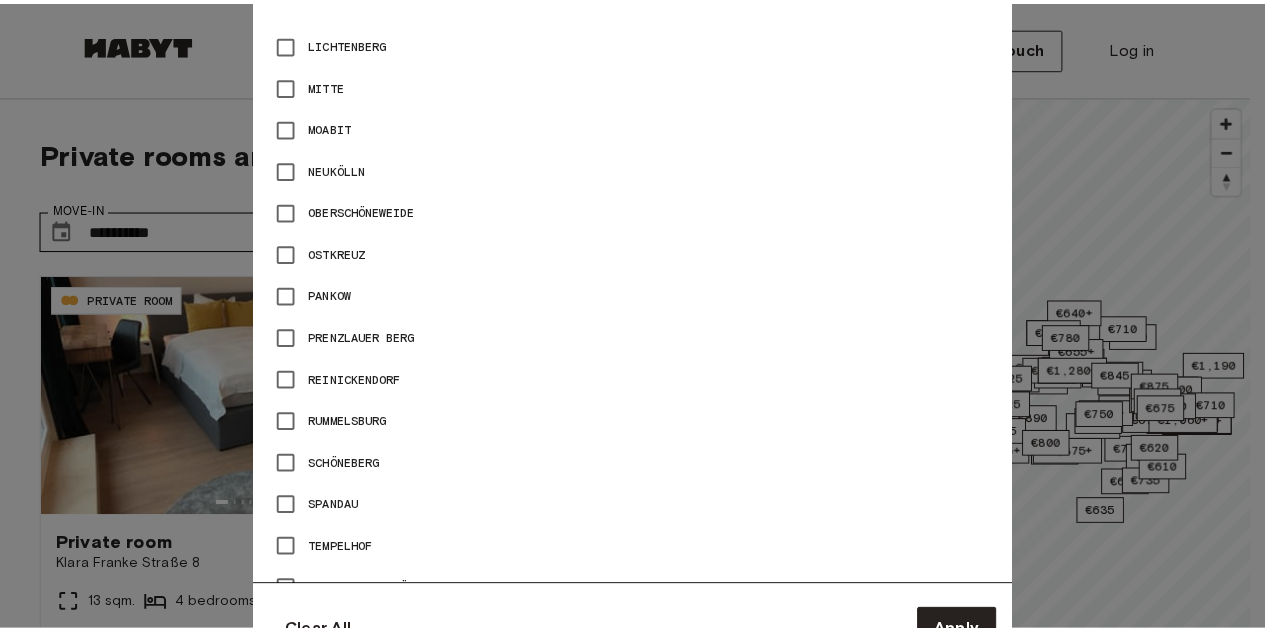 scroll, scrollTop: 1389, scrollLeft: 0, axis: vertical 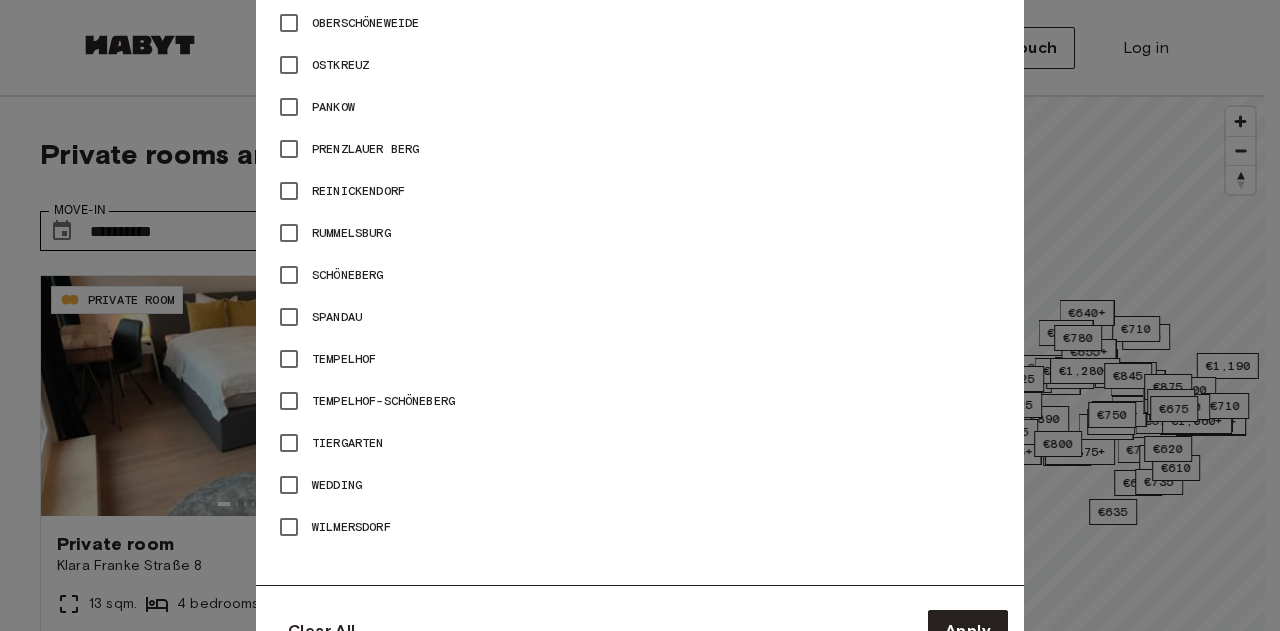 click at bounding box center [640, 315] 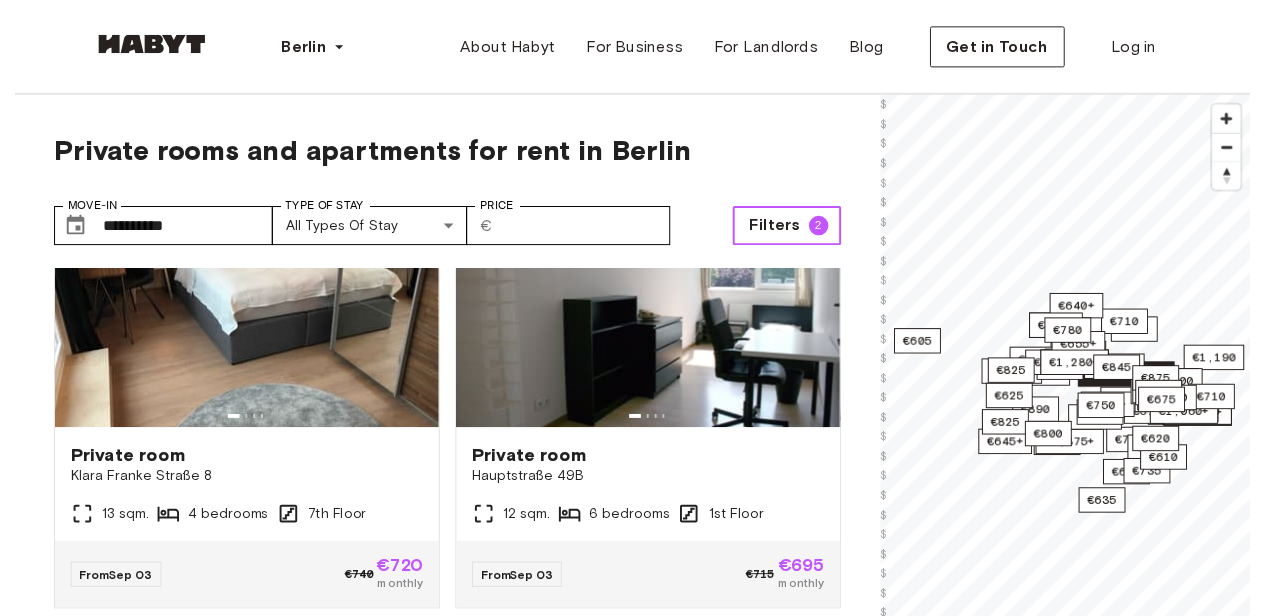 scroll, scrollTop: 0, scrollLeft: 0, axis: both 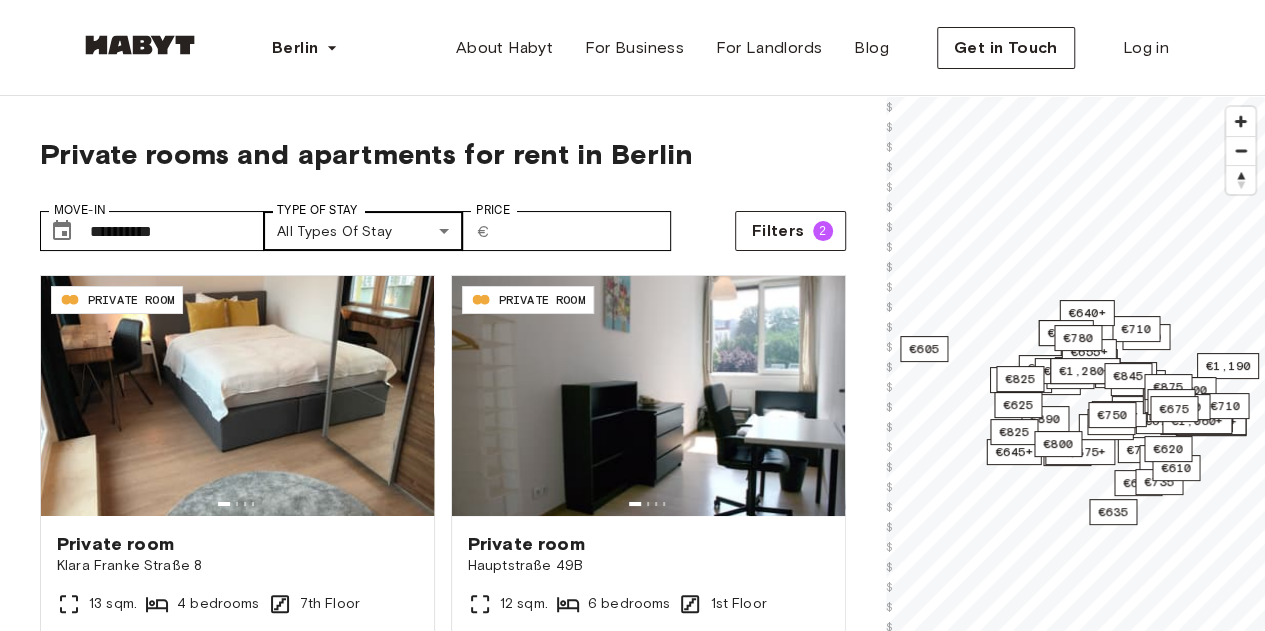 click on "Type of Stay" at bounding box center [317, 210] 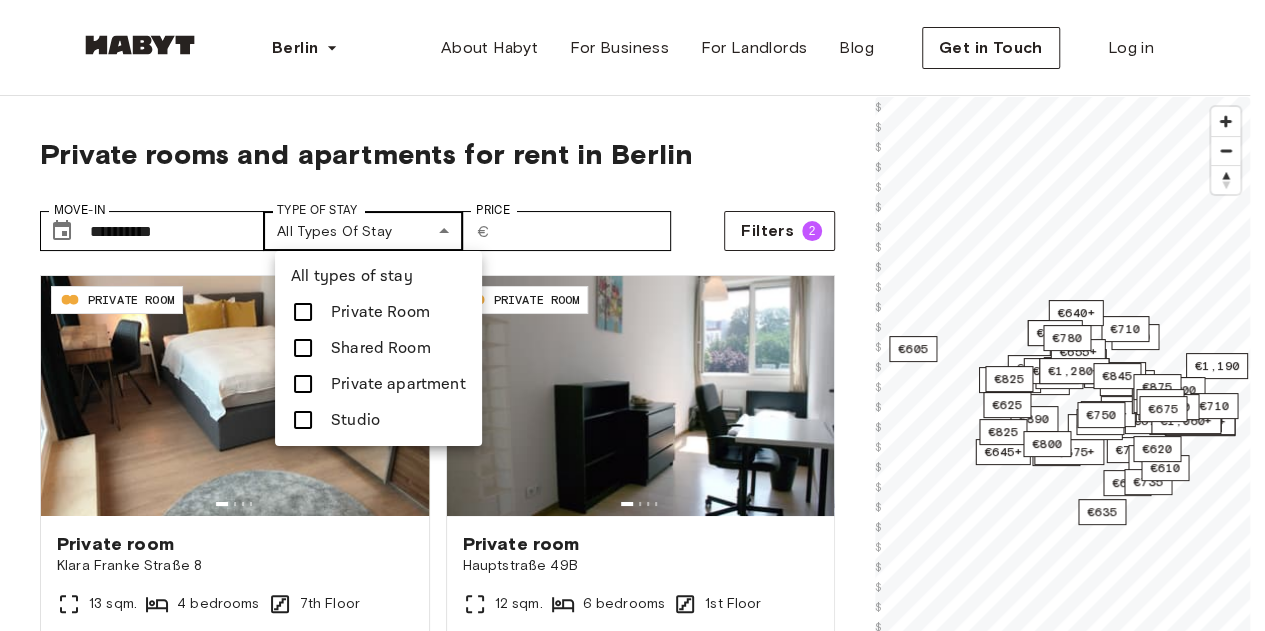 click on "**********" at bounding box center [632, 2430] 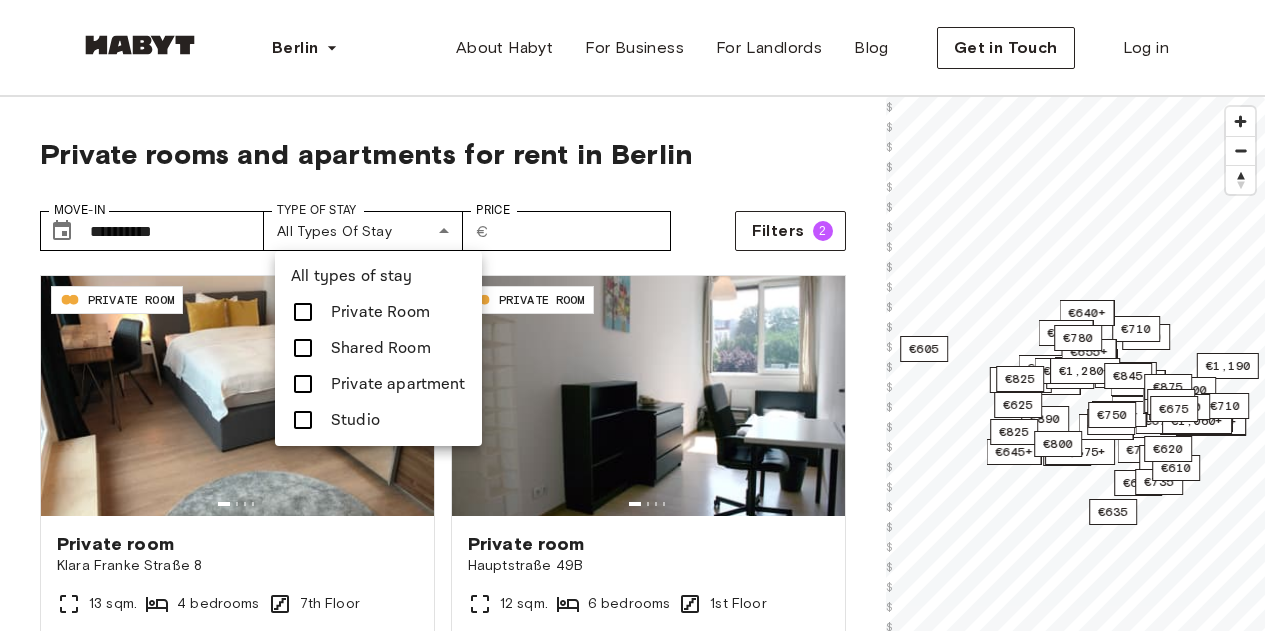 click at bounding box center (640, 315) 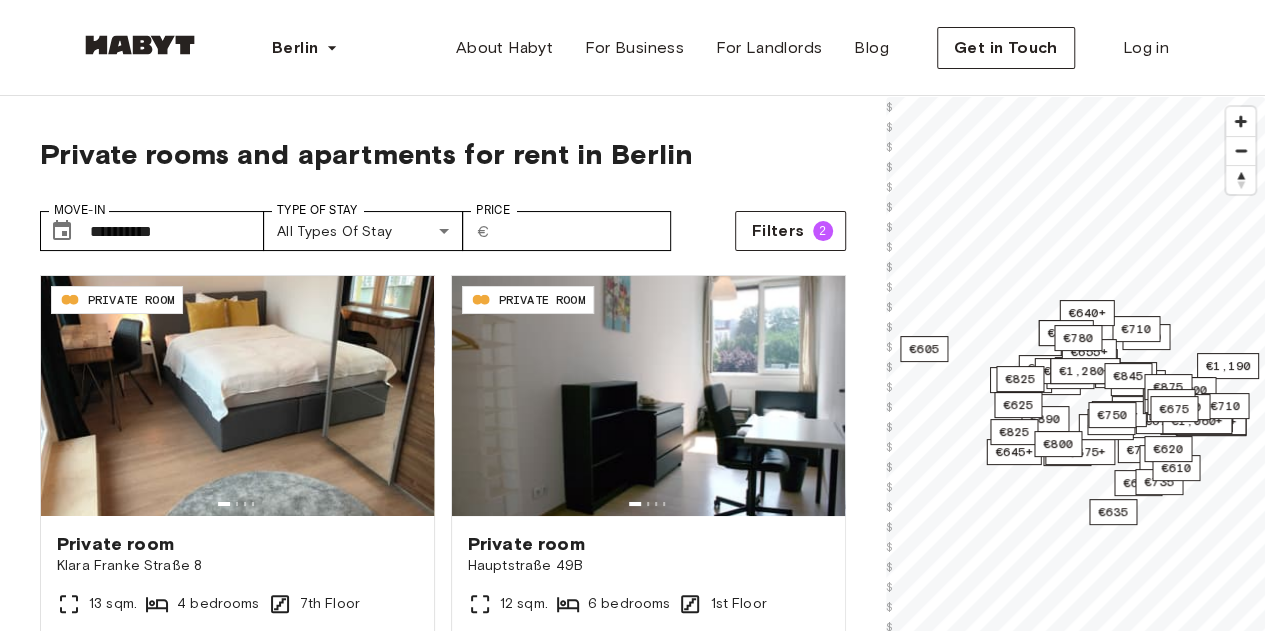 click on "Price" at bounding box center (493, 210) 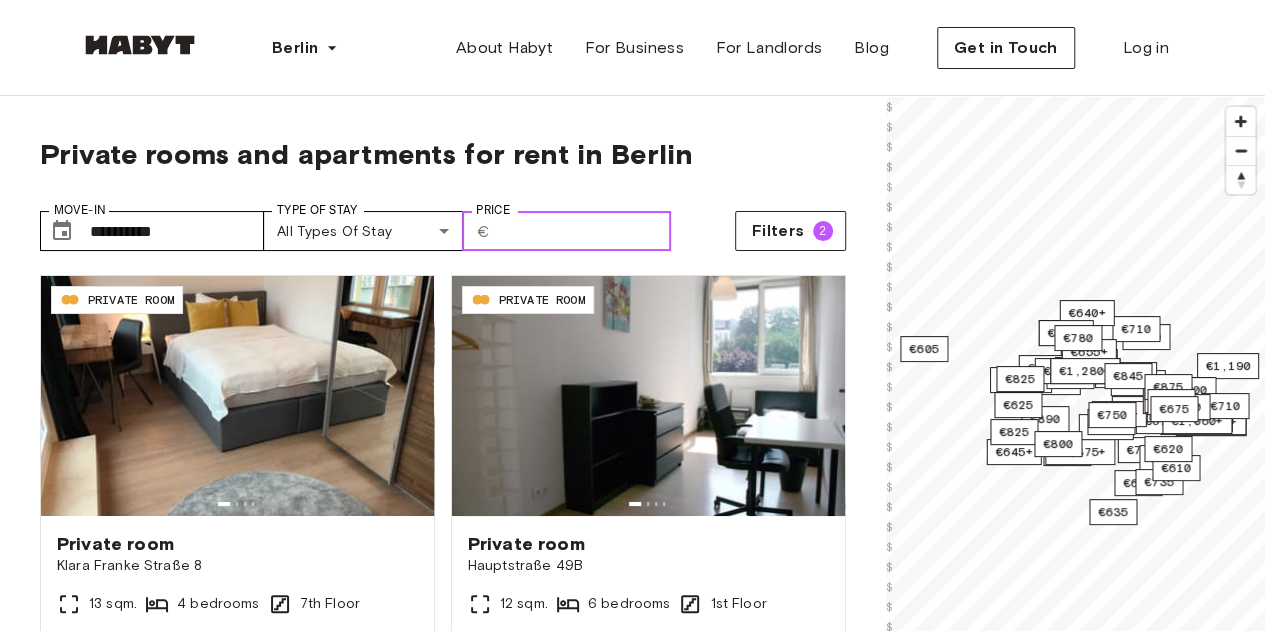 click on "****" at bounding box center (584, 231) 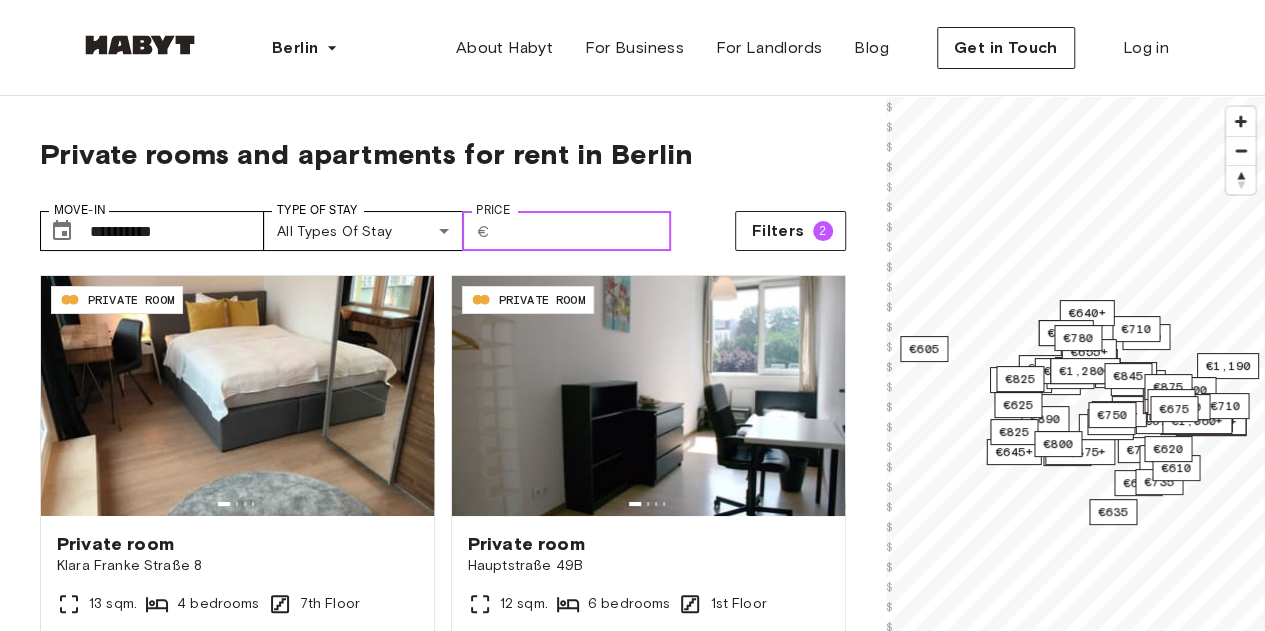click on "****" at bounding box center (584, 231) 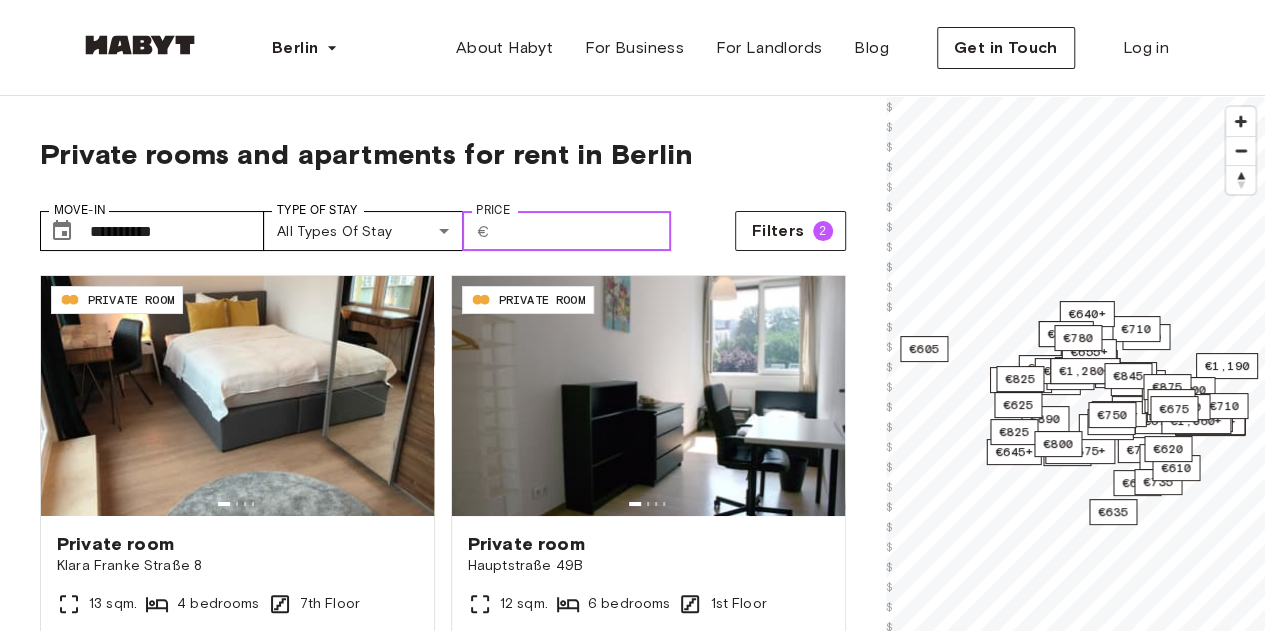type 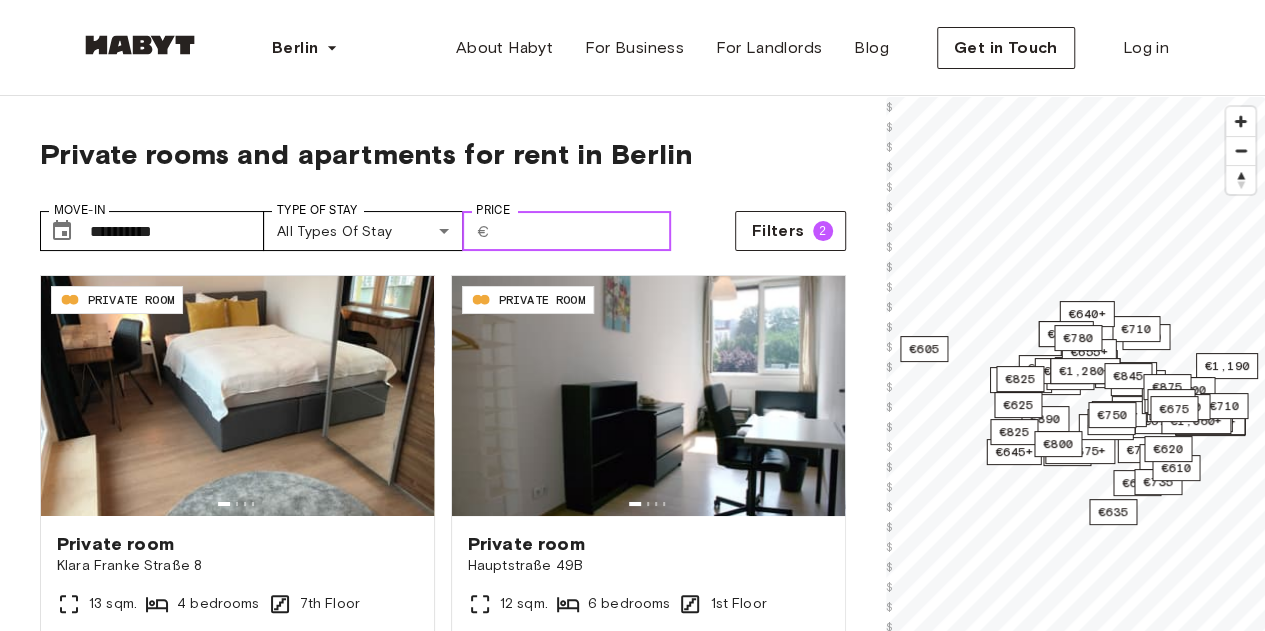 click on "**********" at bounding box center (443, 223) 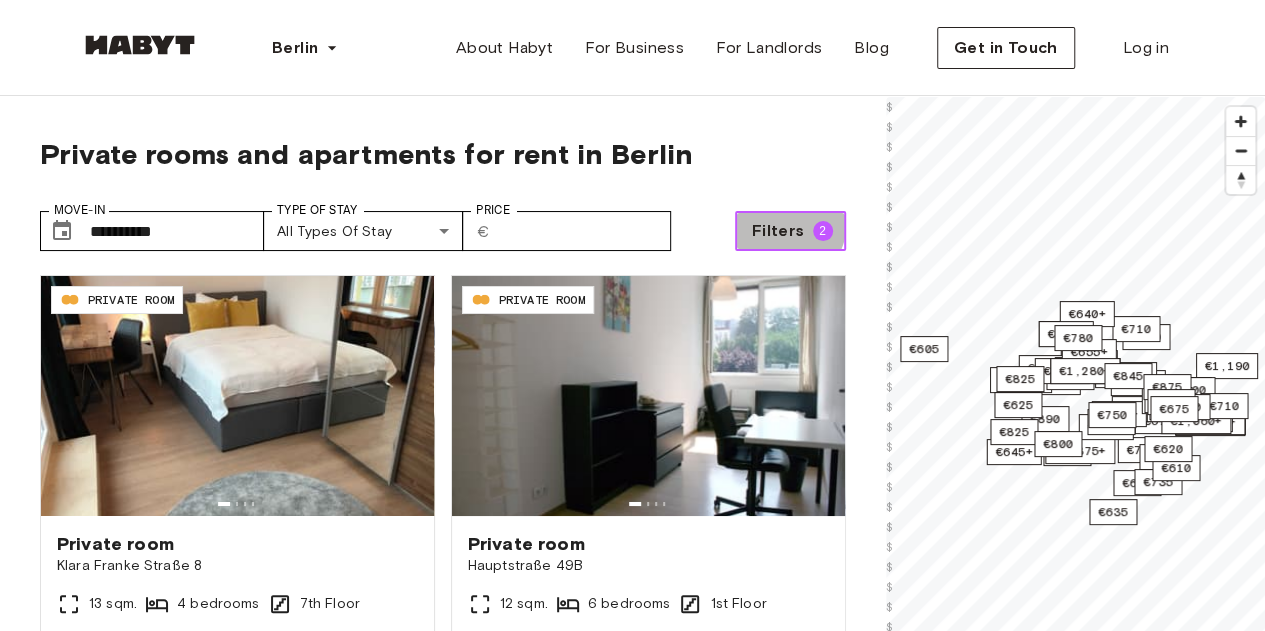 click on "Filters" at bounding box center [778, 231] 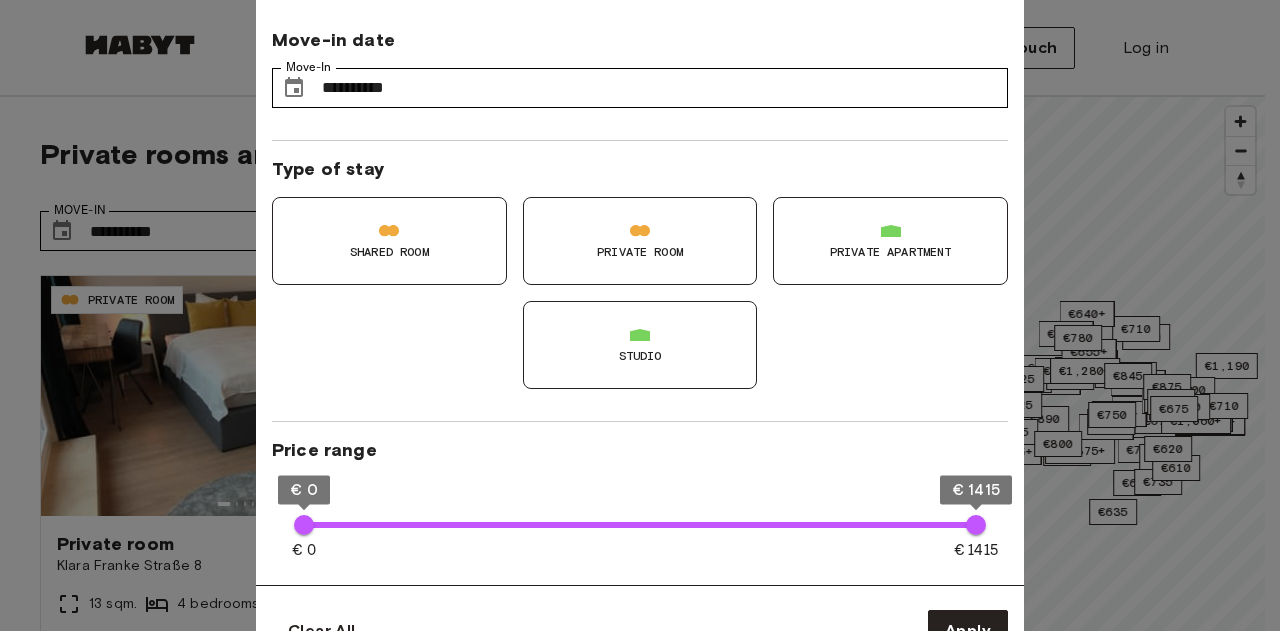 click on "Type of stay Shared Room Private Room Private apartment Studio" at bounding box center (640, 281) 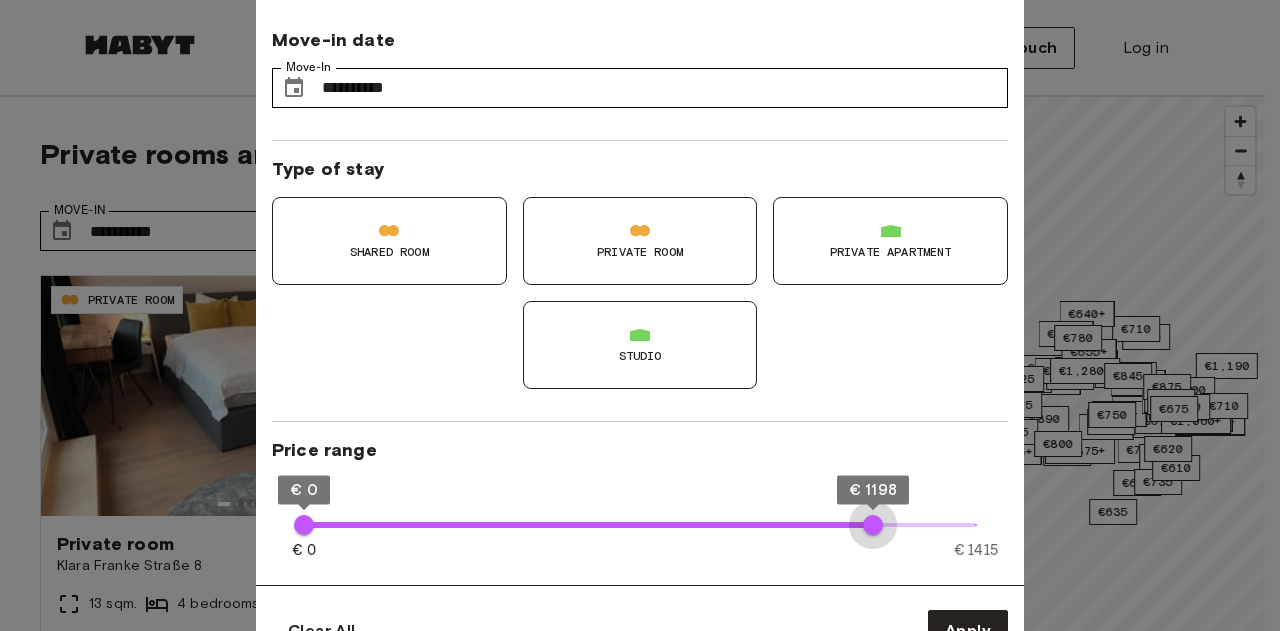 type on "****" 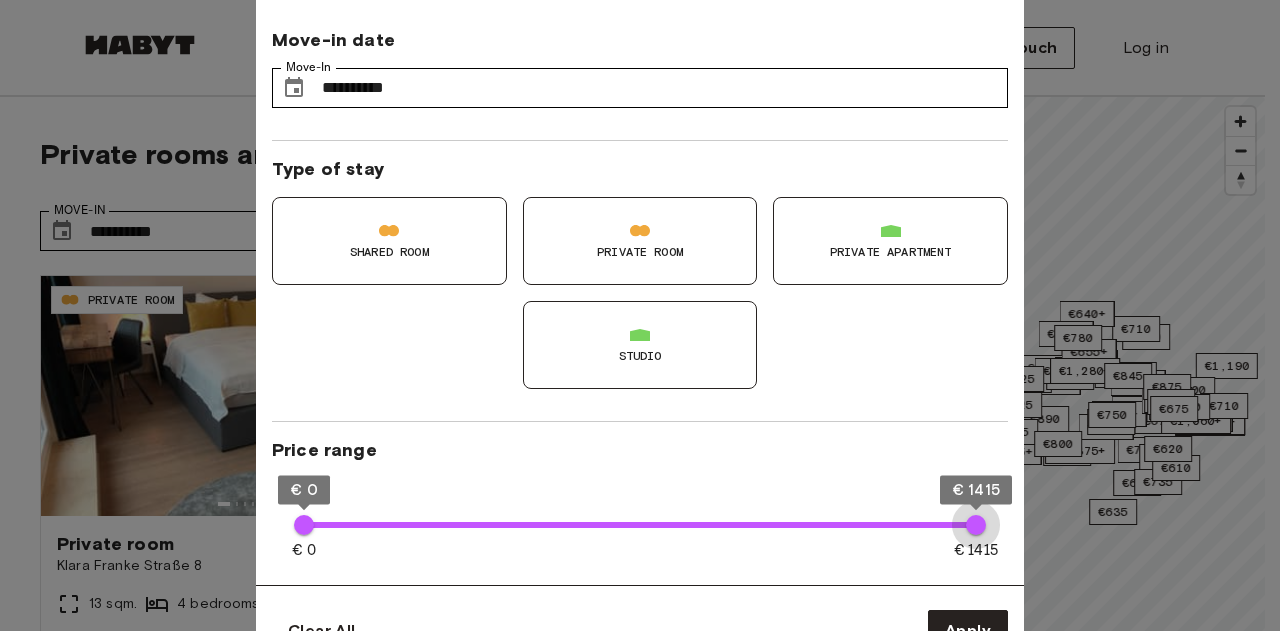 drag, startPoint x: 973, startPoint y: 515, endPoint x: 1185, endPoint y: 469, distance: 216.93317 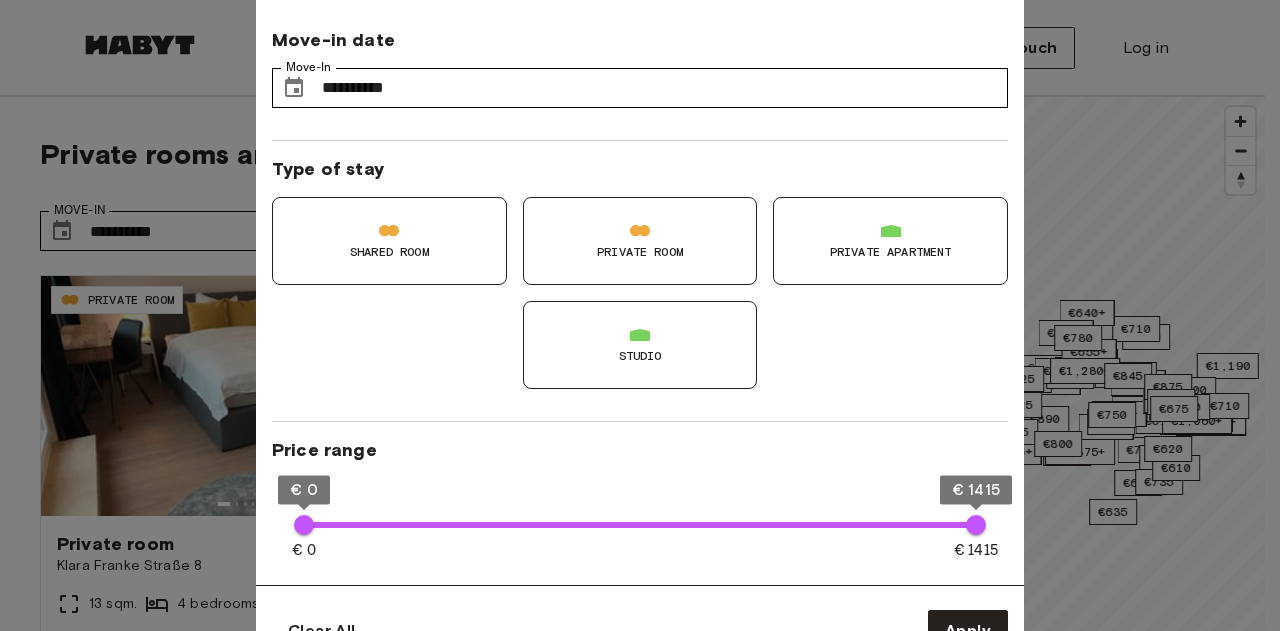 type on "**" 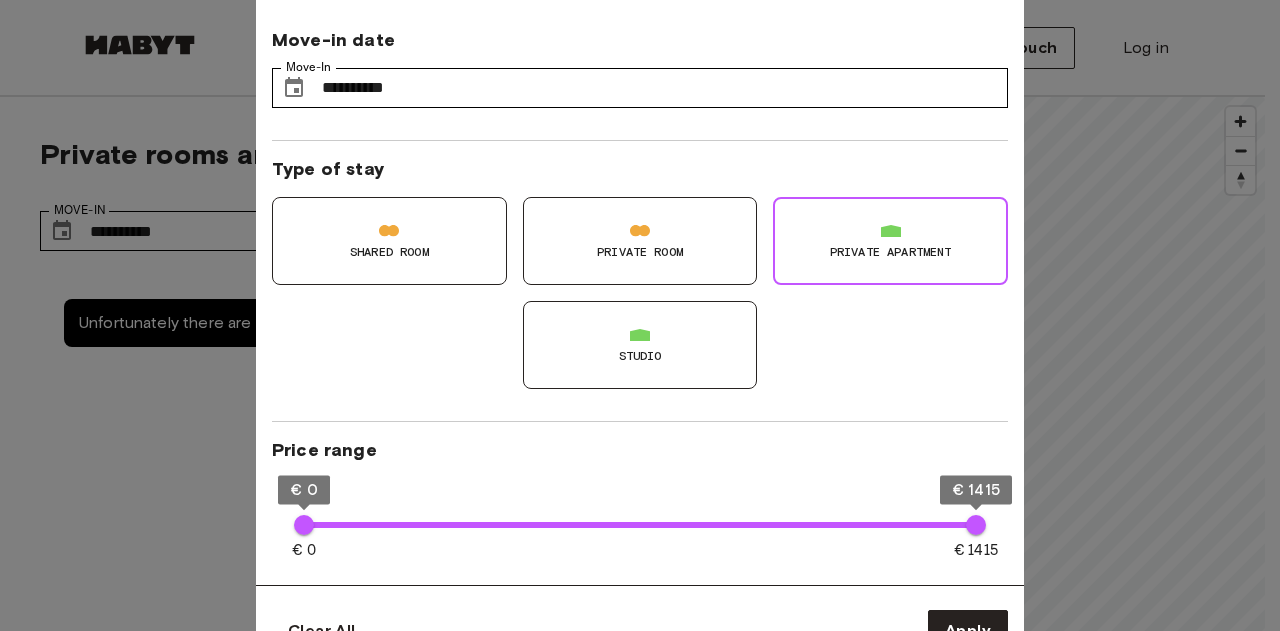 type on "**" 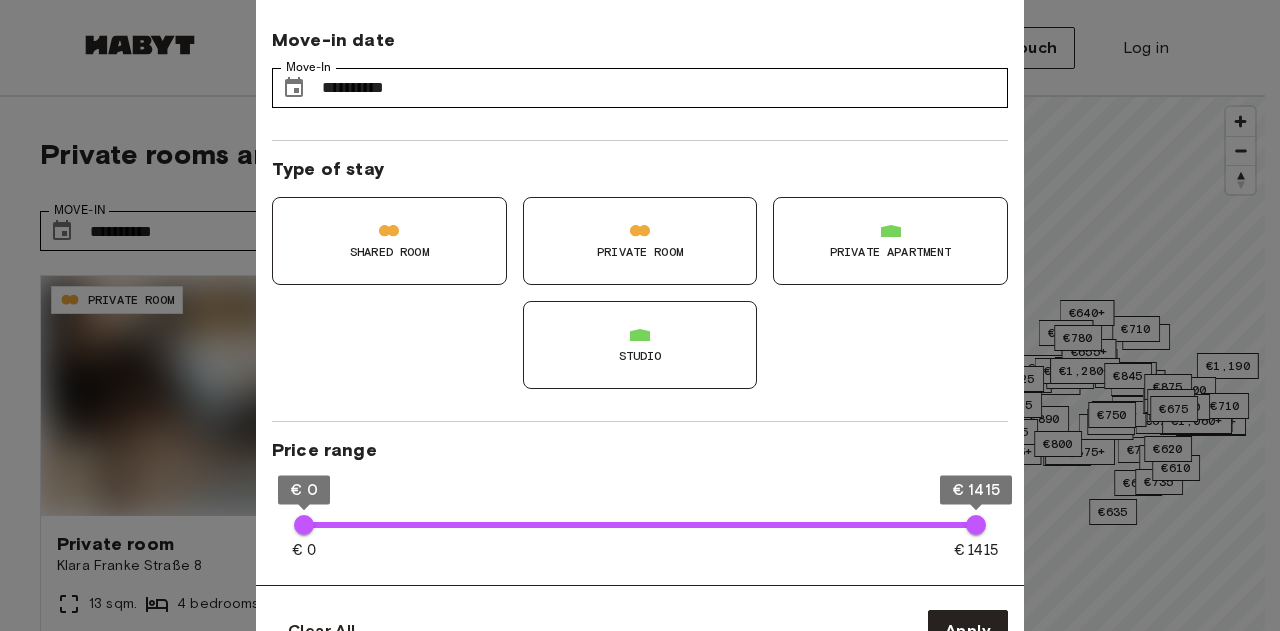 type on "**" 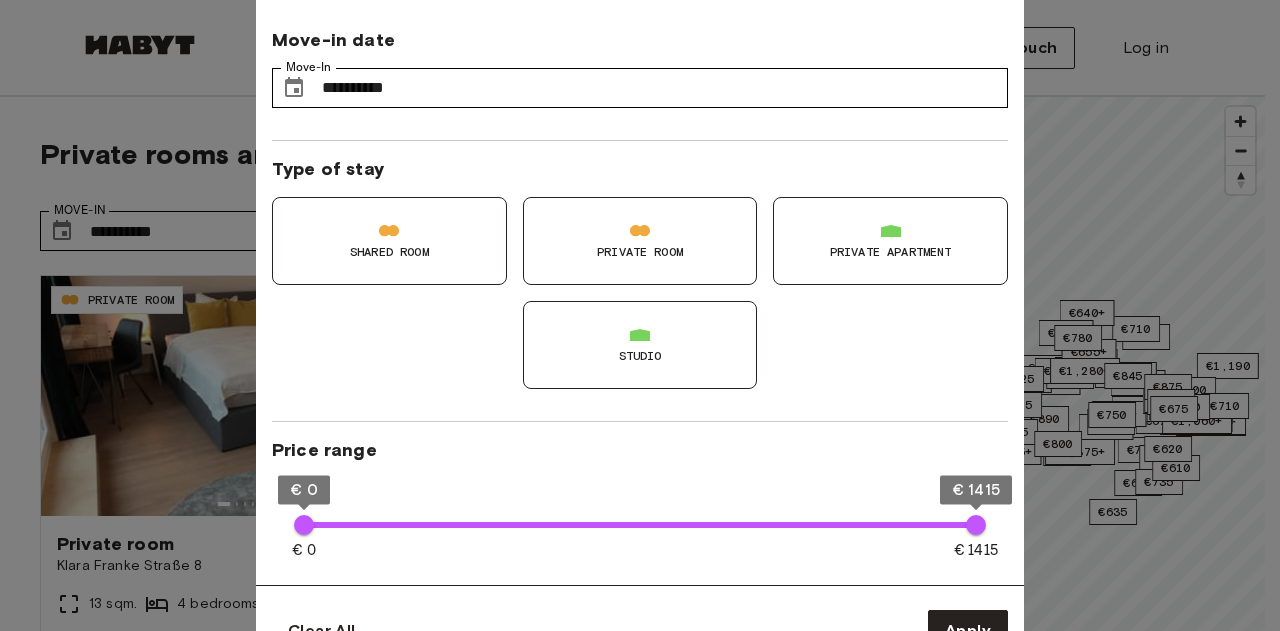 click on "Private apartment" at bounding box center (890, 241) 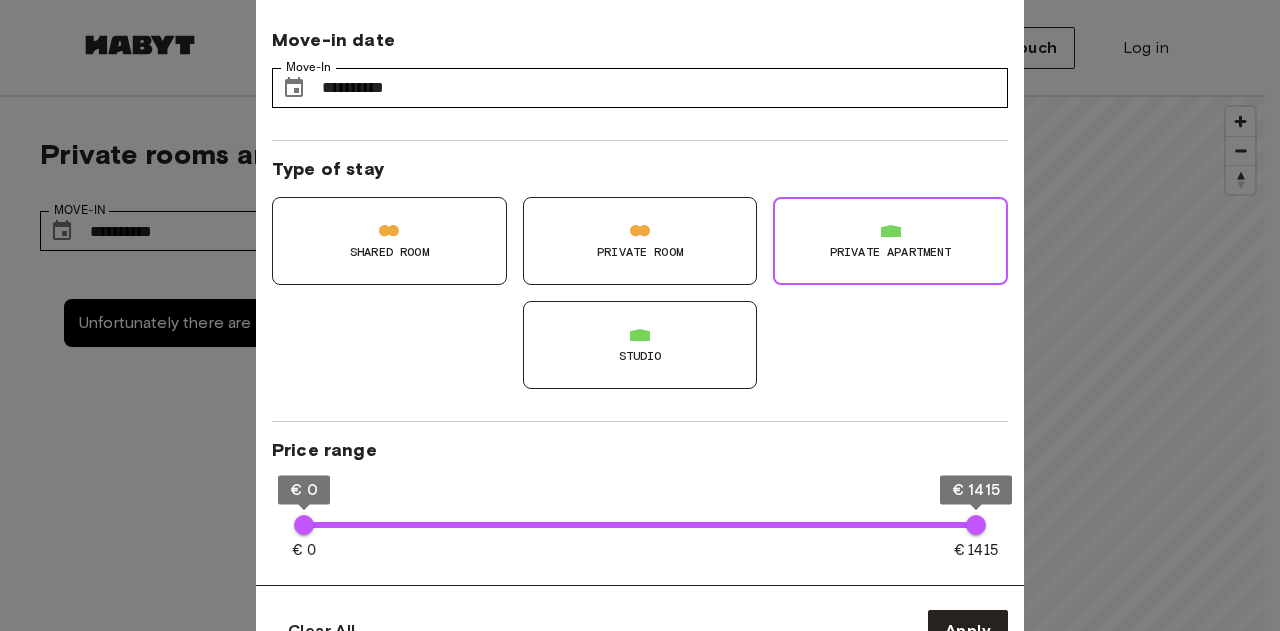 click at bounding box center (640, 315) 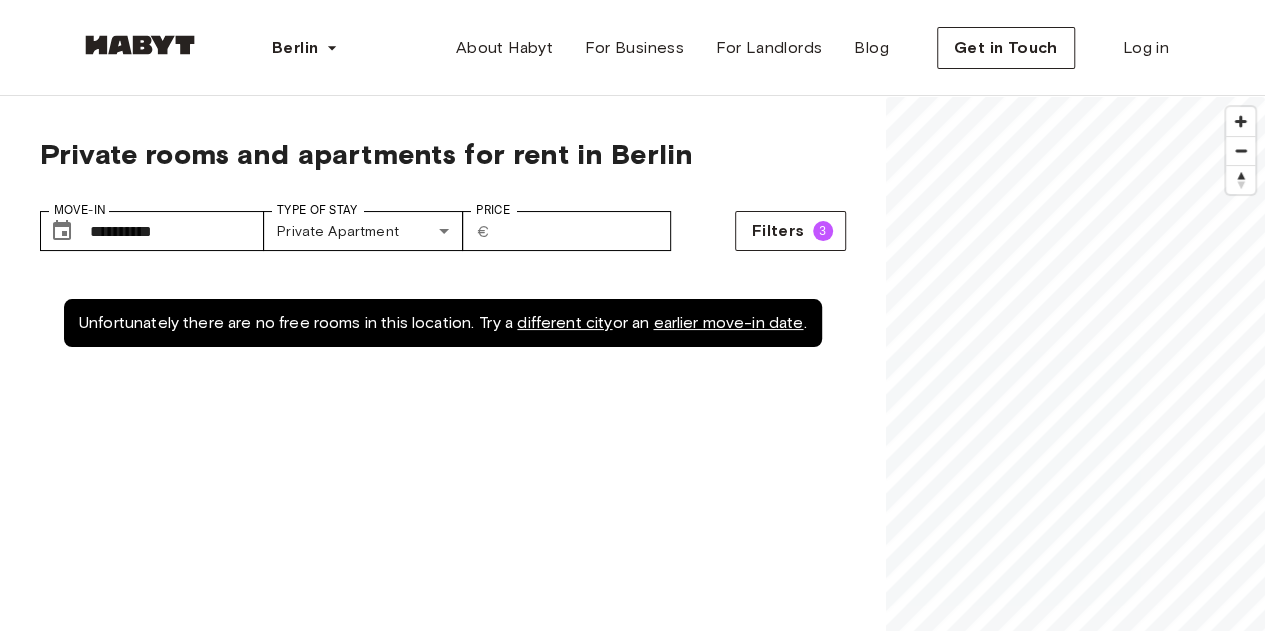click at bounding box center (140, 45) 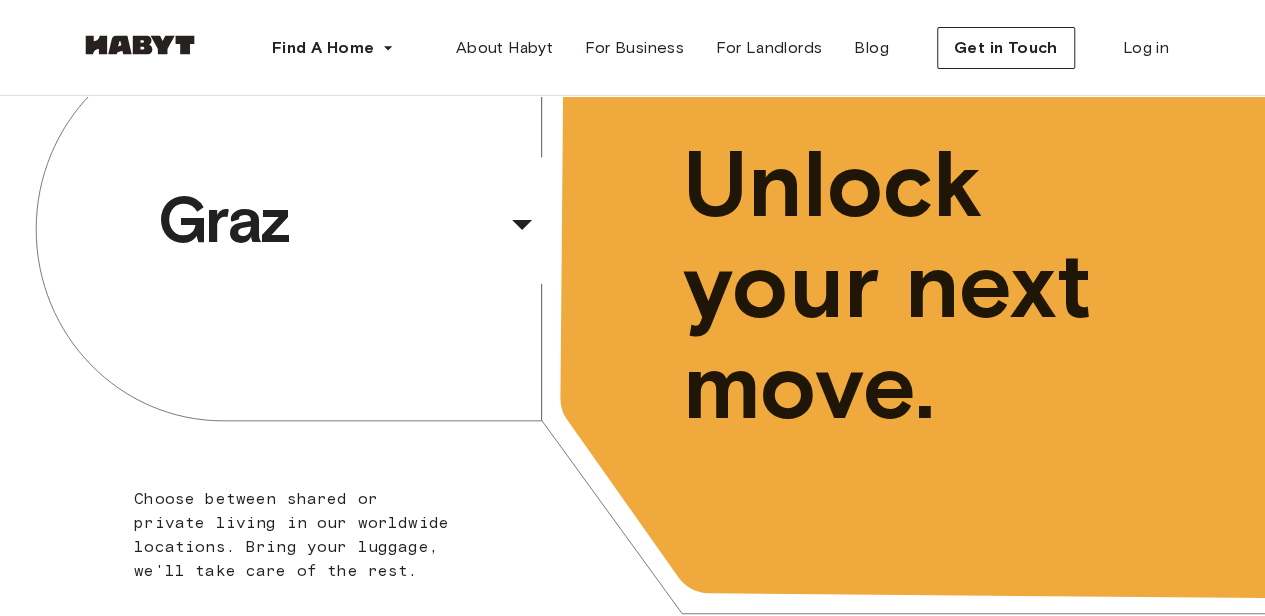 scroll, scrollTop: 0, scrollLeft: 0, axis: both 